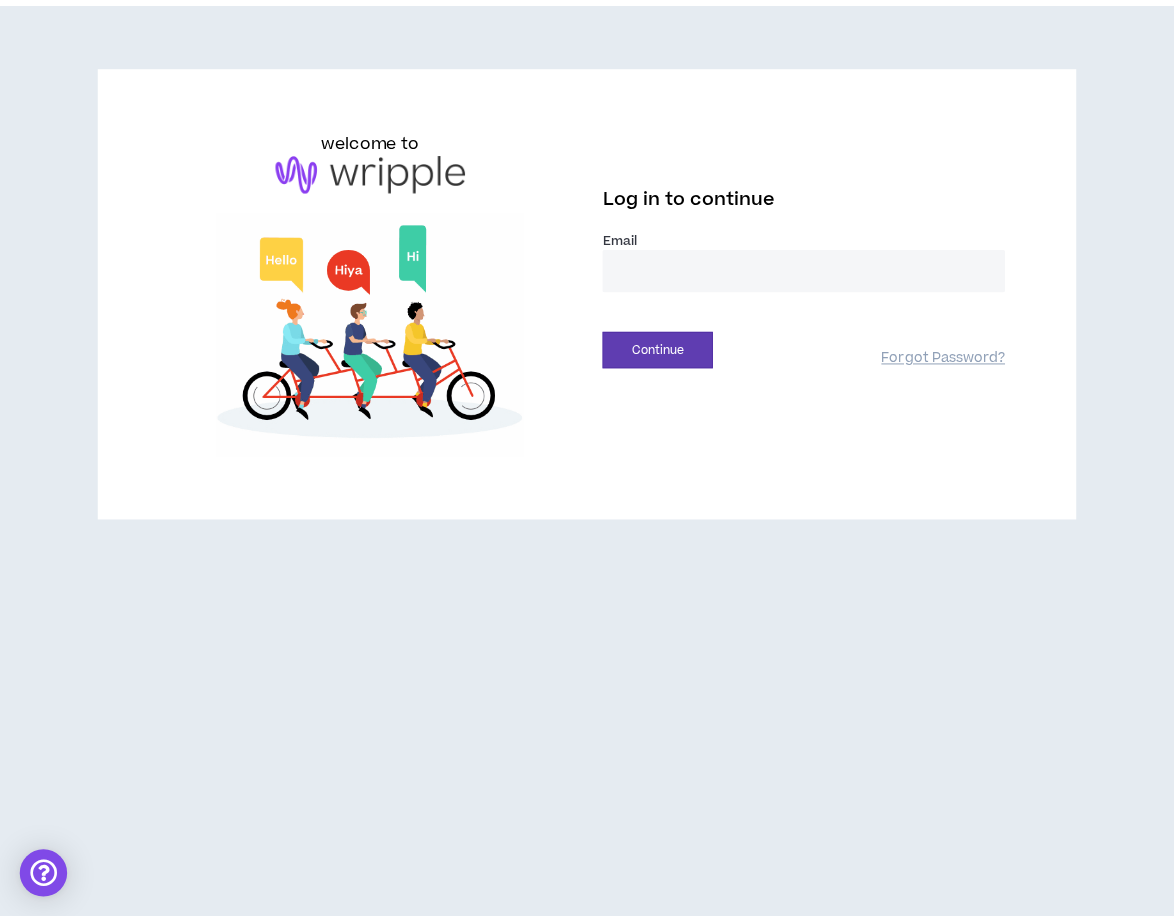 scroll, scrollTop: 0, scrollLeft: 0, axis: both 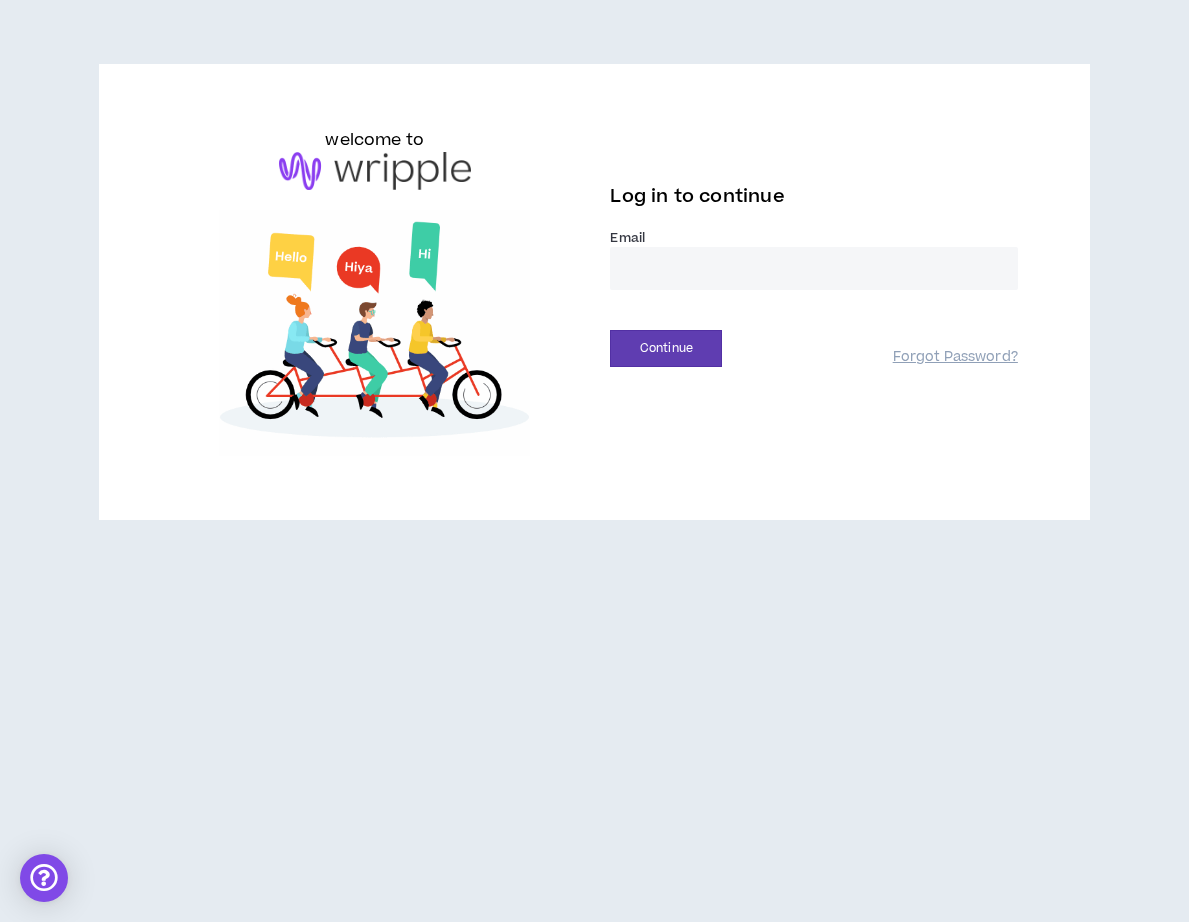 click at bounding box center (813, 268) 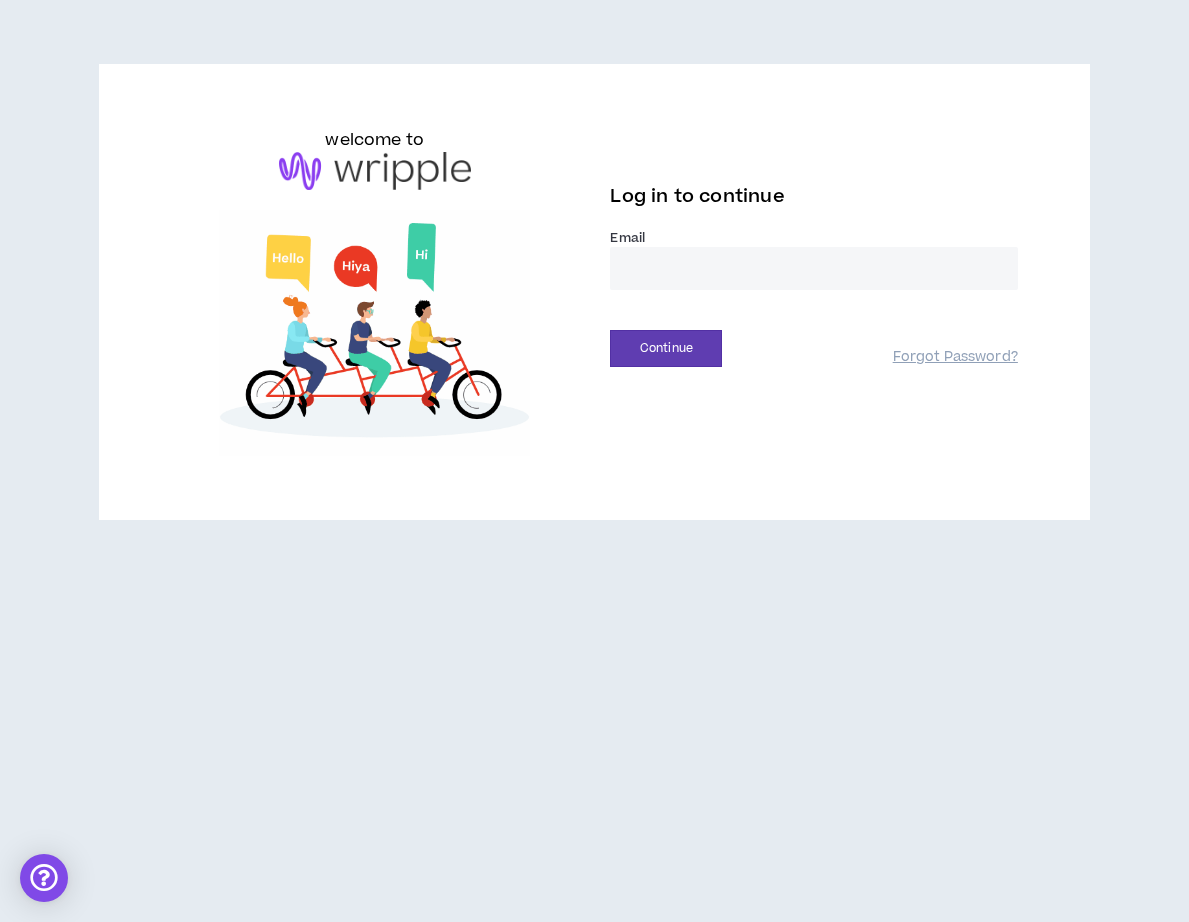 type on "**********" 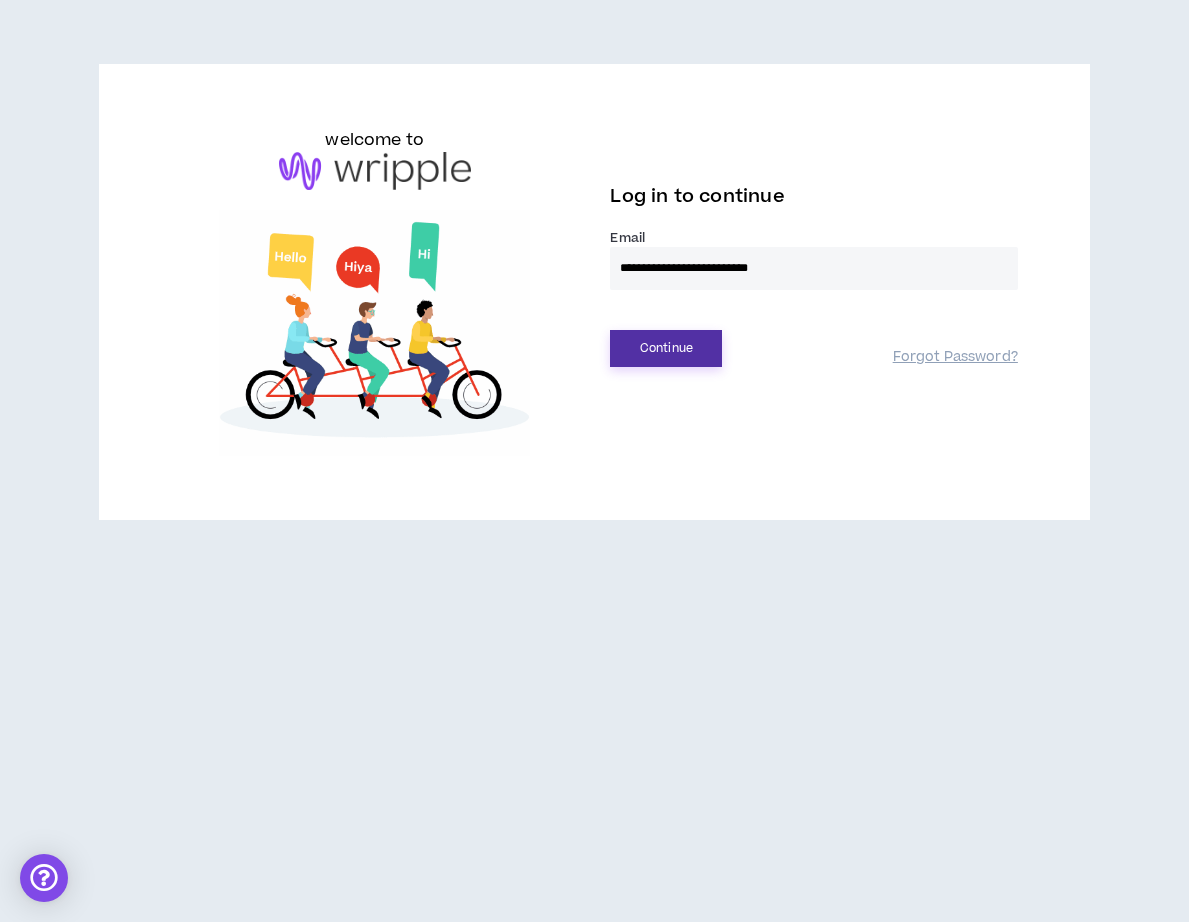 click on "Continue" at bounding box center (666, 348) 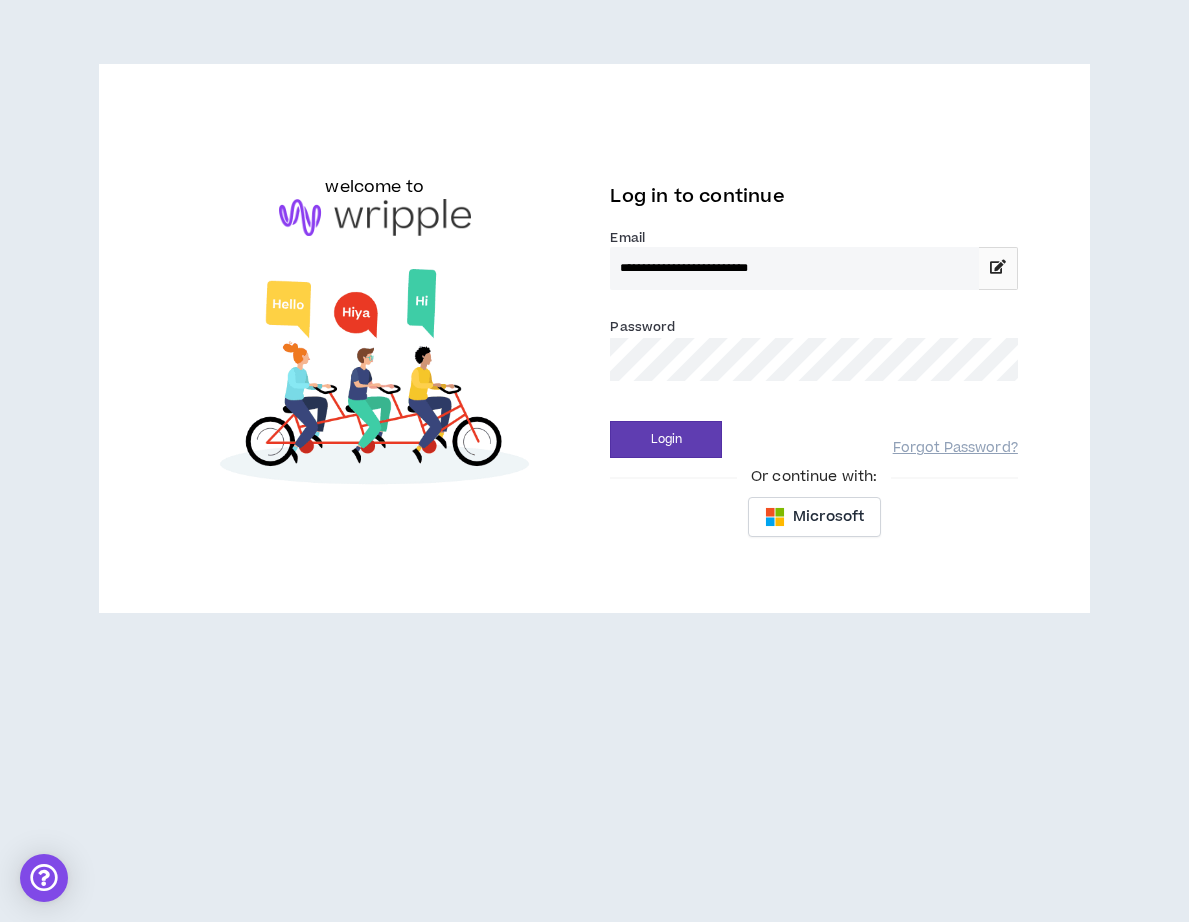 click on "Login" at bounding box center (666, 439) 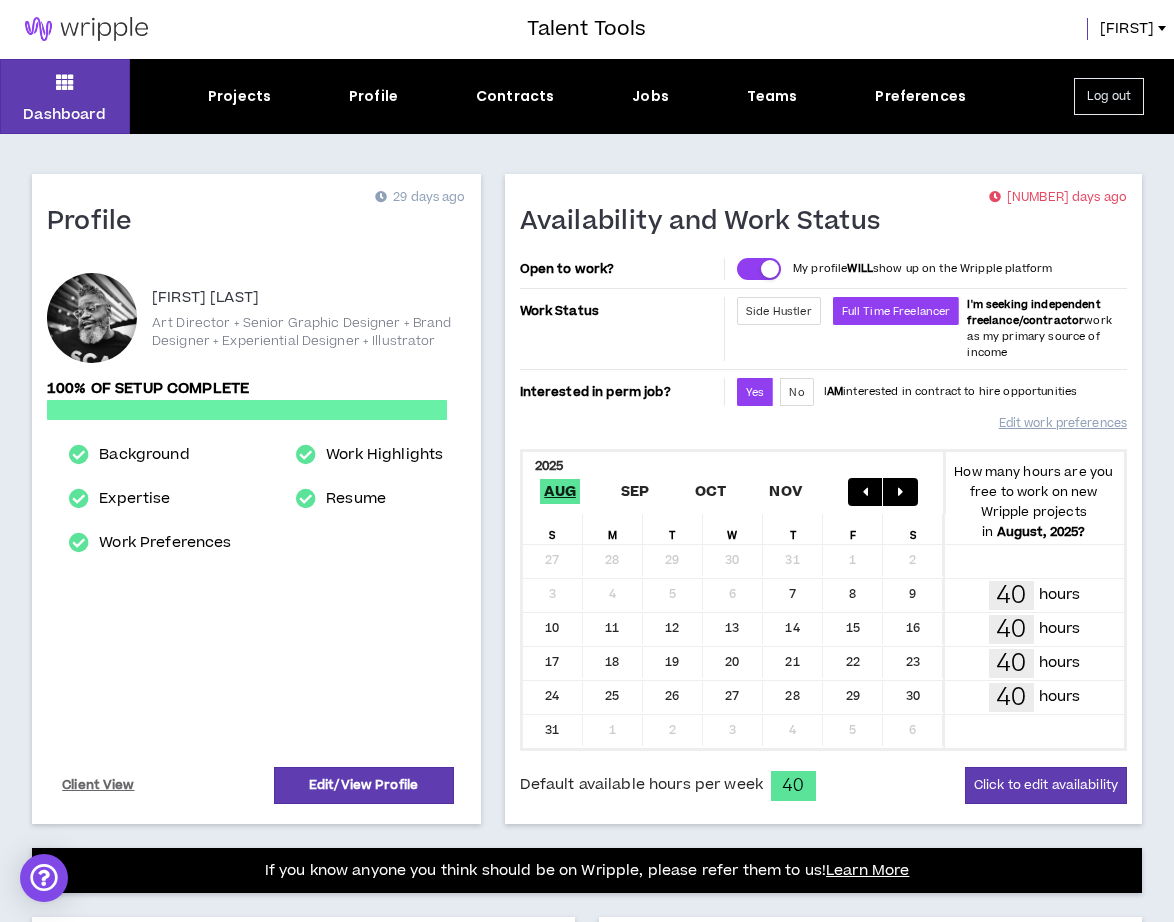 scroll, scrollTop: 0, scrollLeft: 0, axis: both 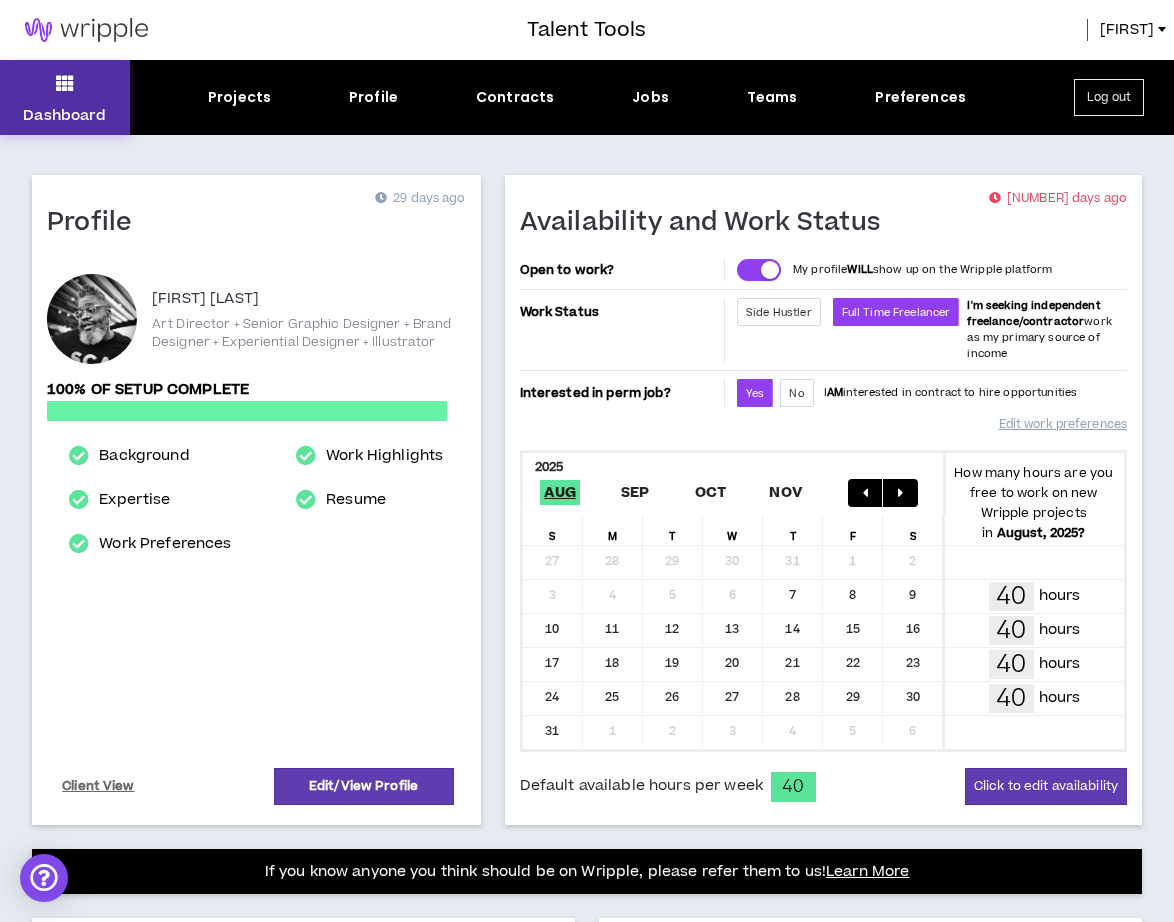 click on "Dashboard" at bounding box center (64, 115) 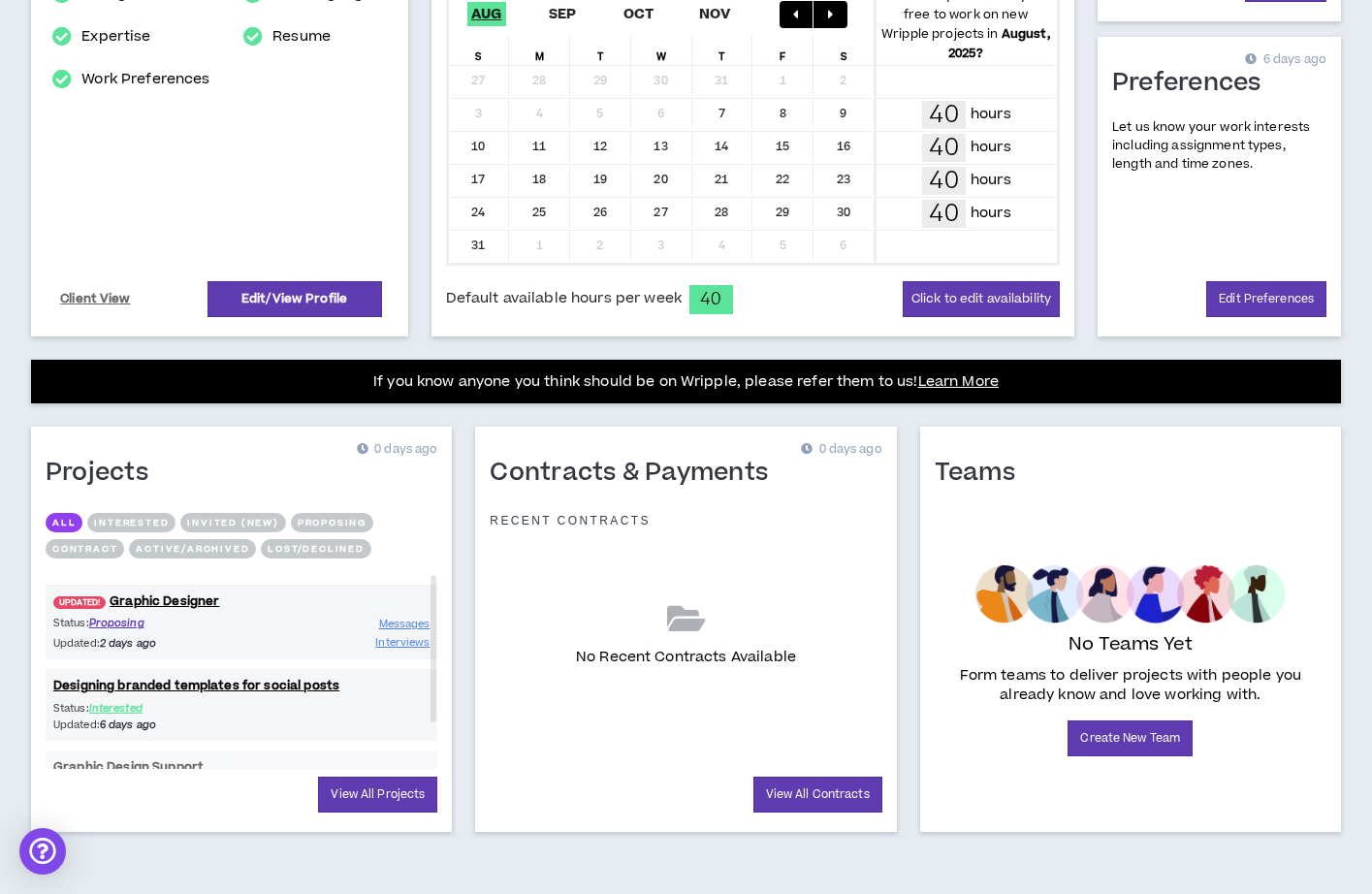 scroll, scrollTop: 448, scrollLeft: 0, axis: vertical 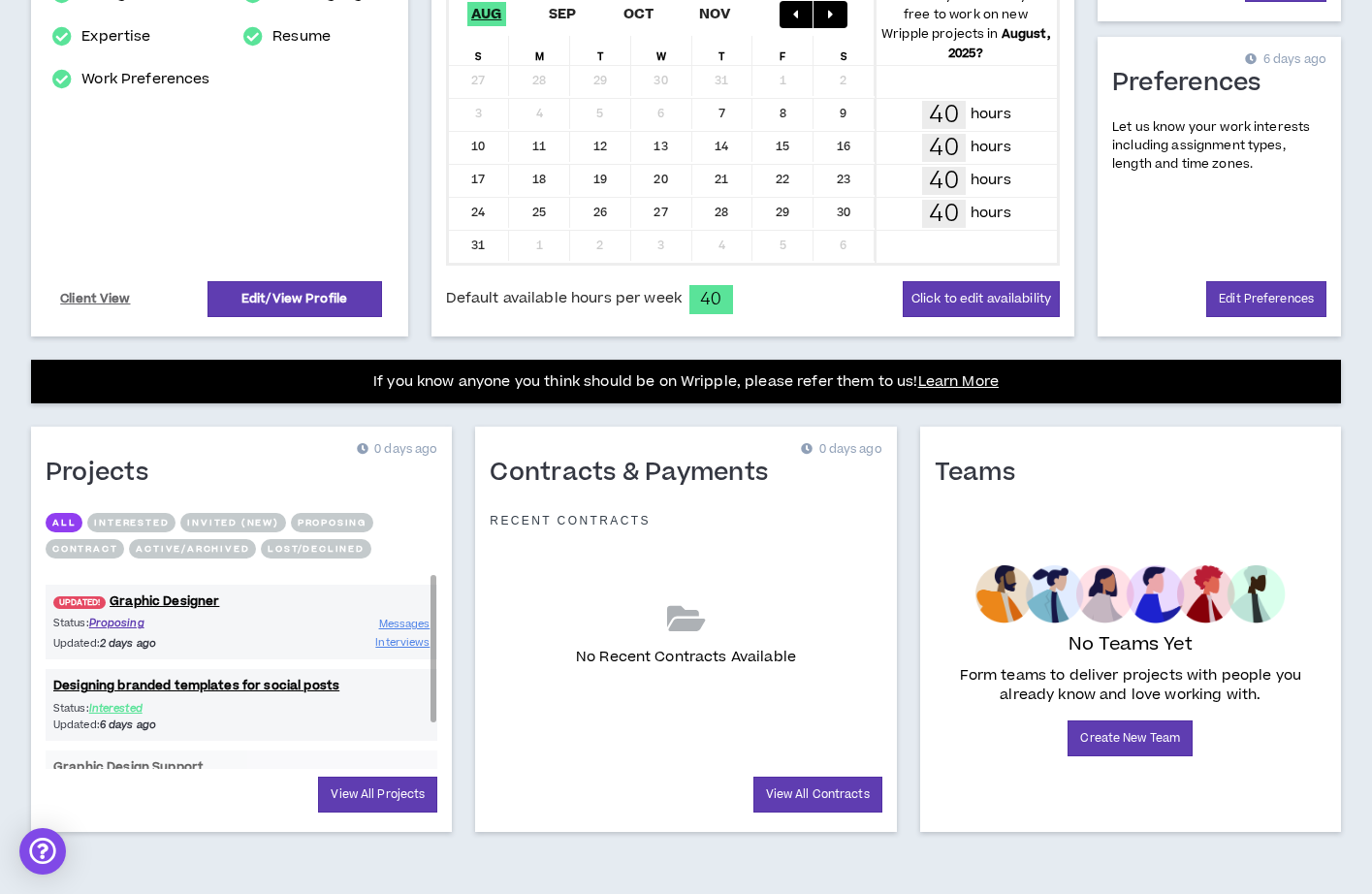 click on "Status:  Proposing Updated:  2 days ago Messages Interviews" at bounding box center (241, 633) 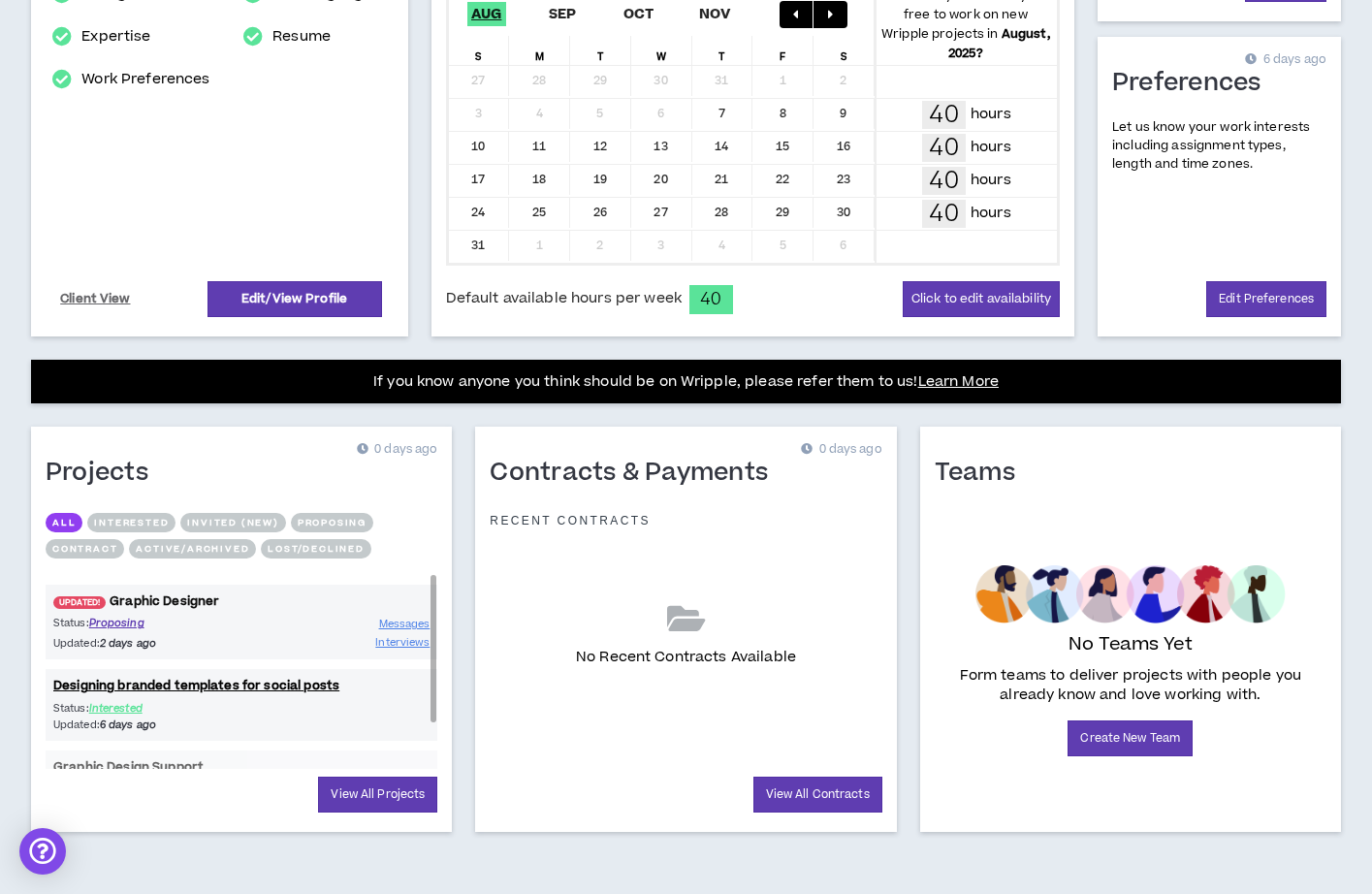 click on "UPDATED! Graphic Designer" at bounding box center [241, 601] 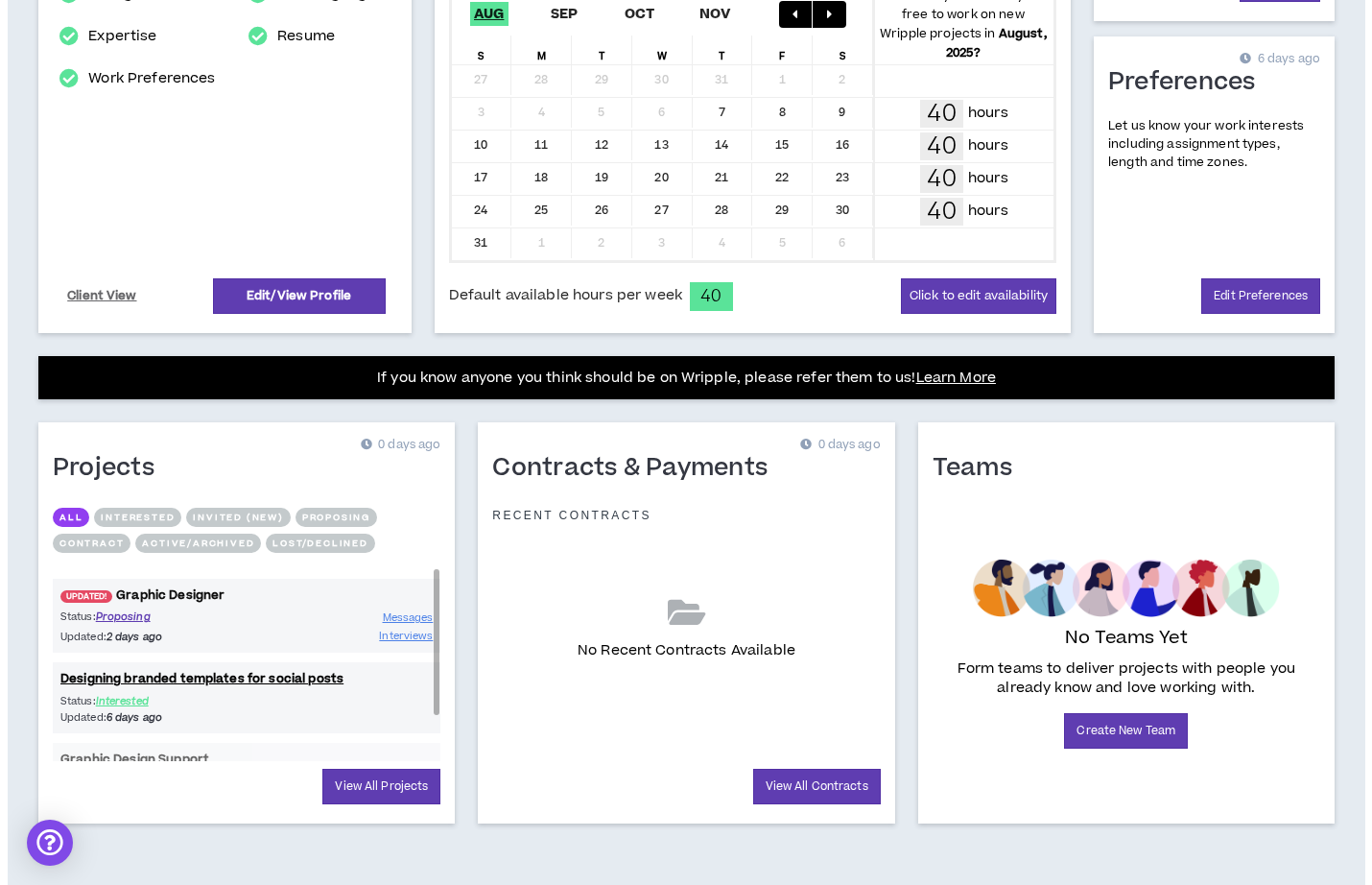 scroll, scrollTop: 0, scrollLeft: 0, axis: both 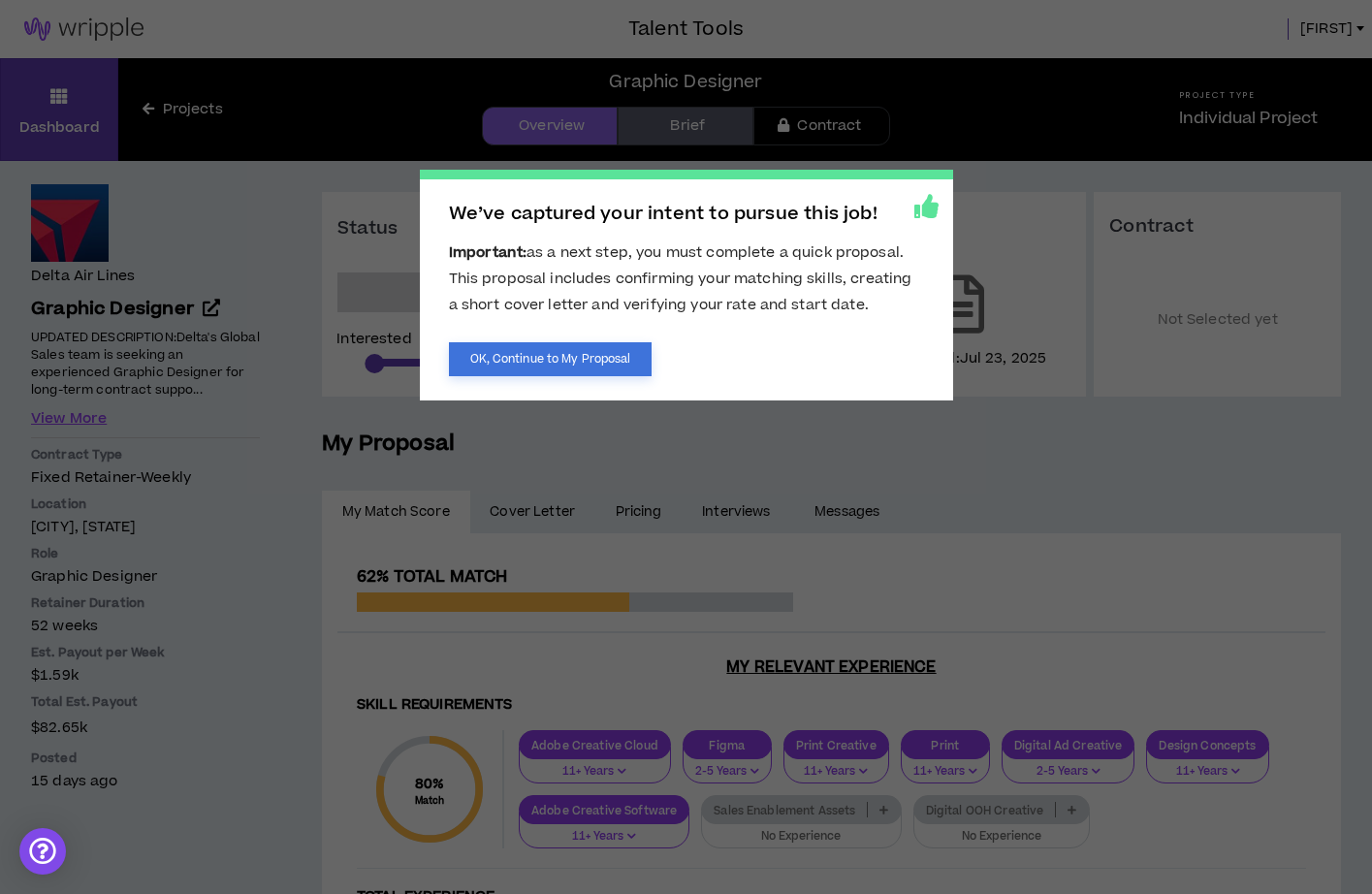 click on "OK, Continue to My Proposal" at bounding box center [551, 359] 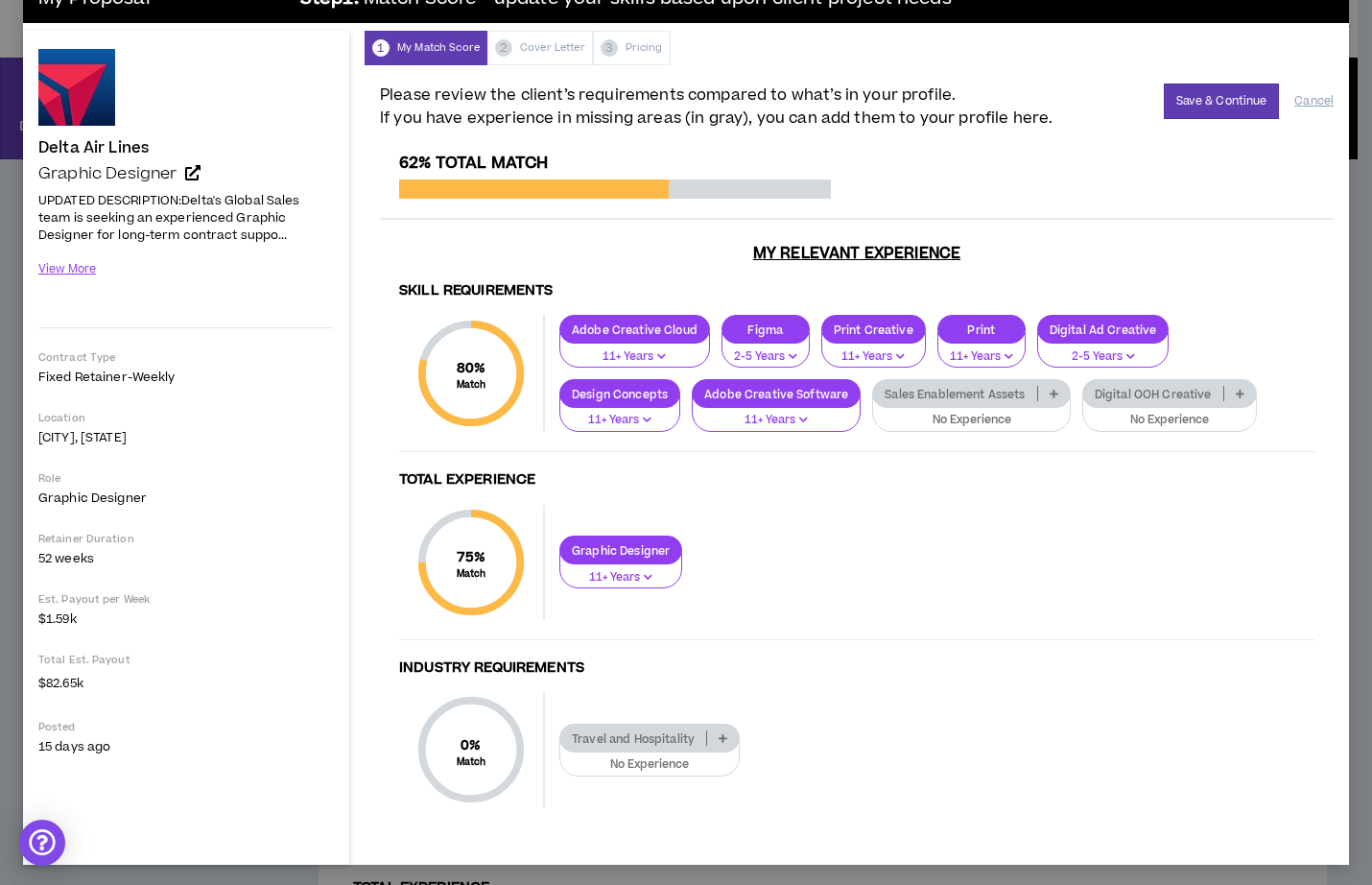 scroll, scrollTop: 43, scrollLeft: 0, axis: vertical 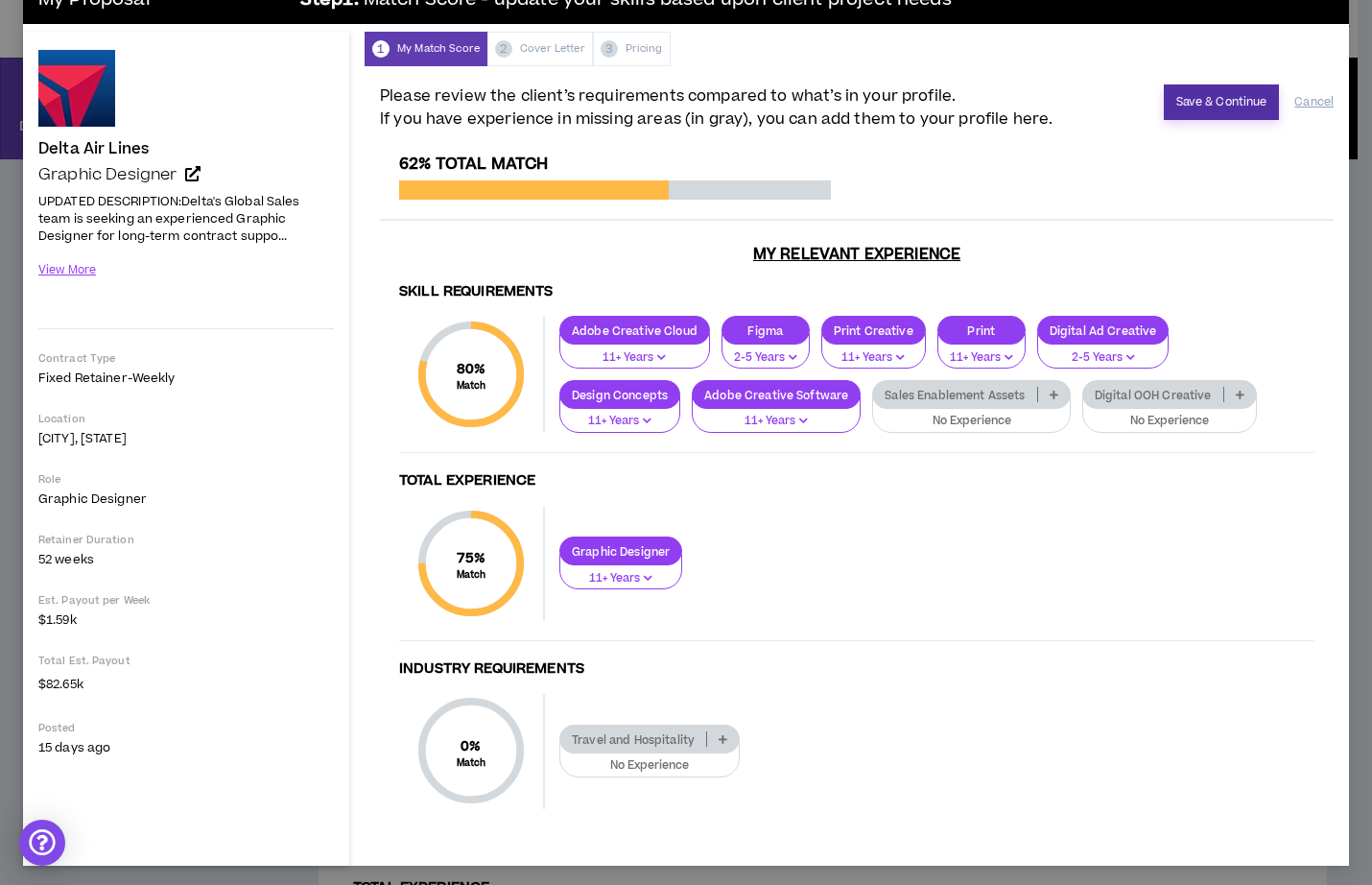 click on "Save & Continue" at bounding box center (1221, 102) 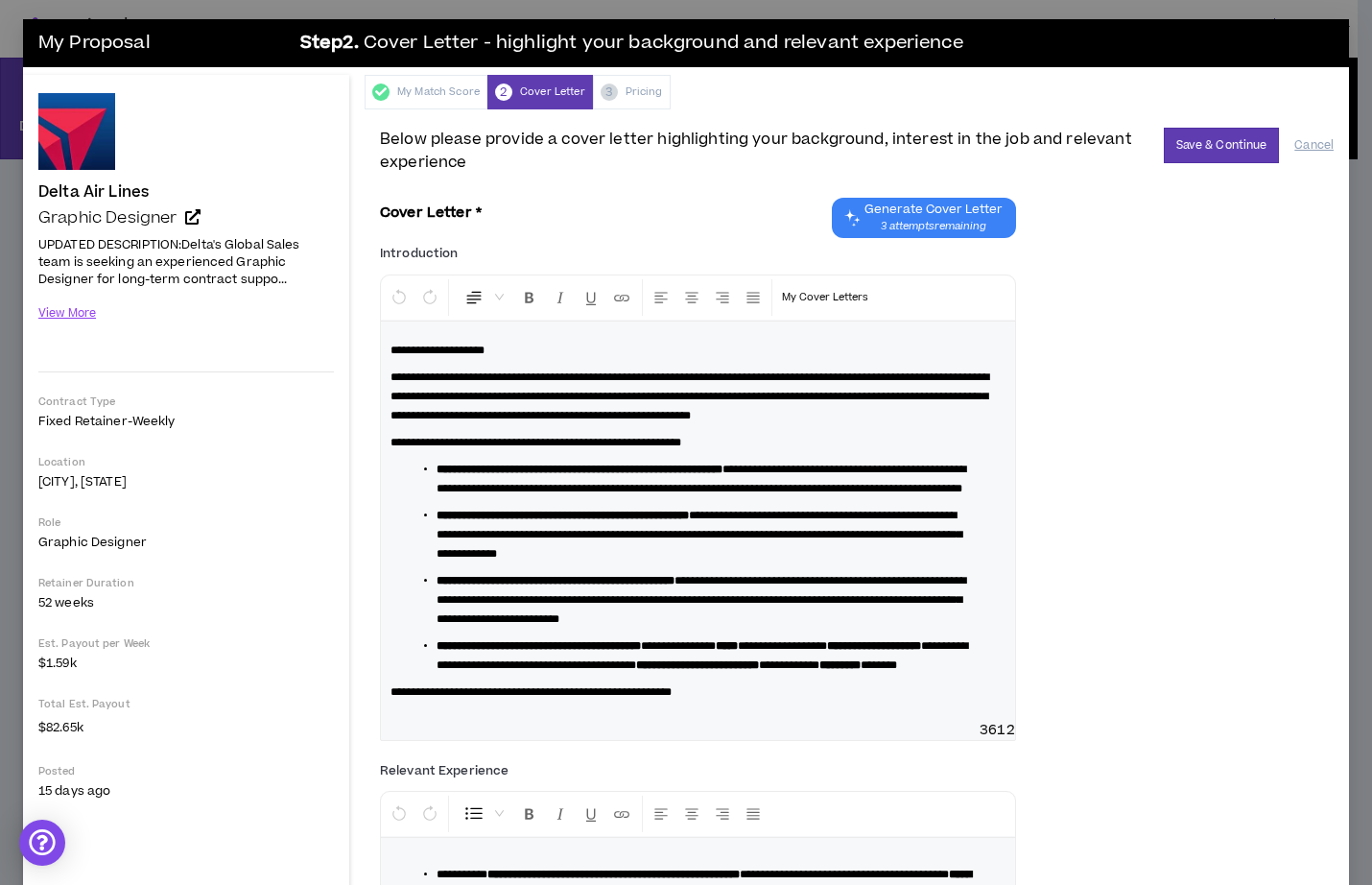 scroll, scrollTop: 0, scrollLeft: 0, axis: both 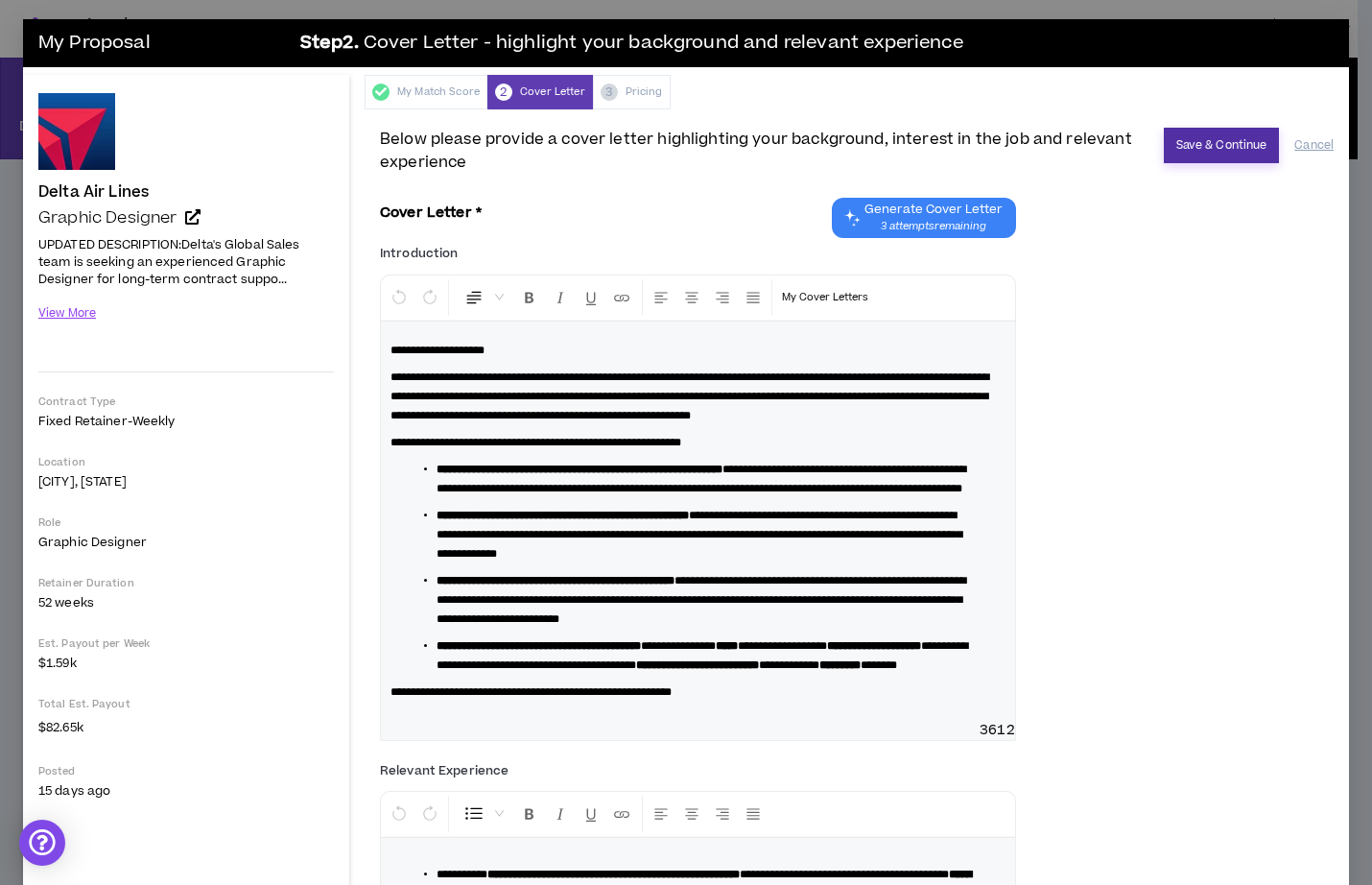 click on "Save & Continue" at bounding box center [1221, 145] 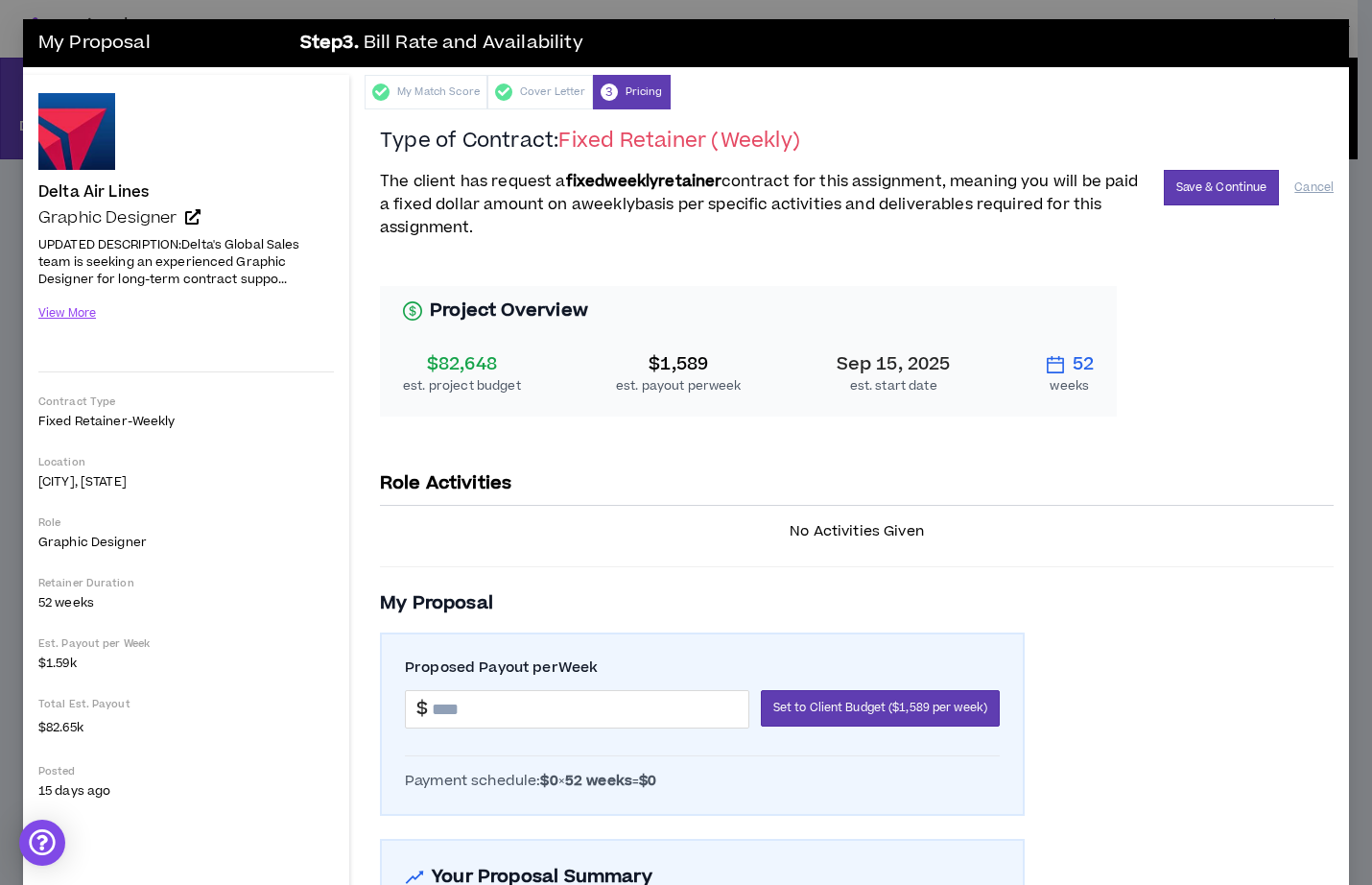 scroll, scrollTop: 0, scrollLeft: 0, axis: both 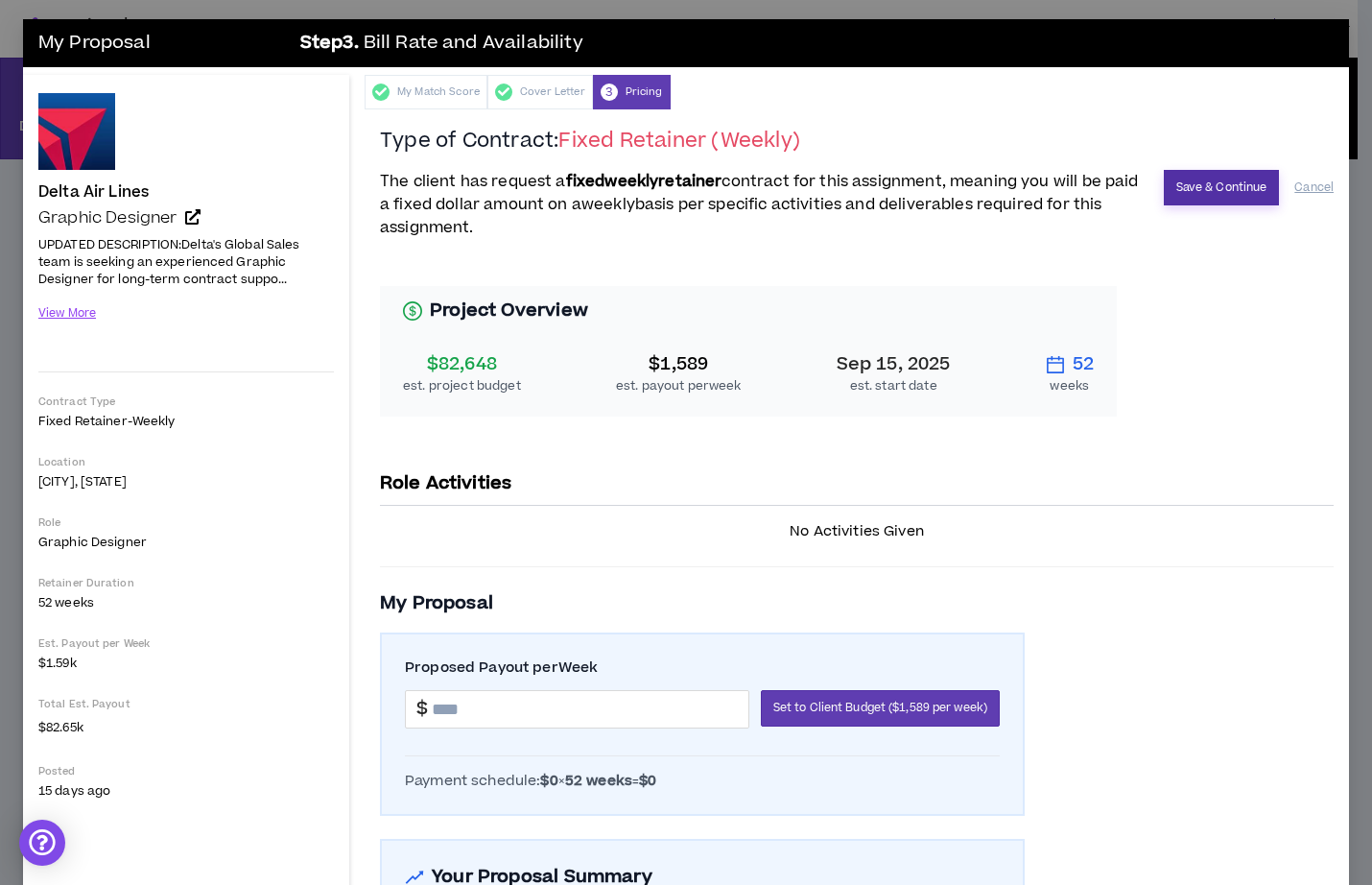 click on "Save & Continue" at bounding box center [1221, 187] 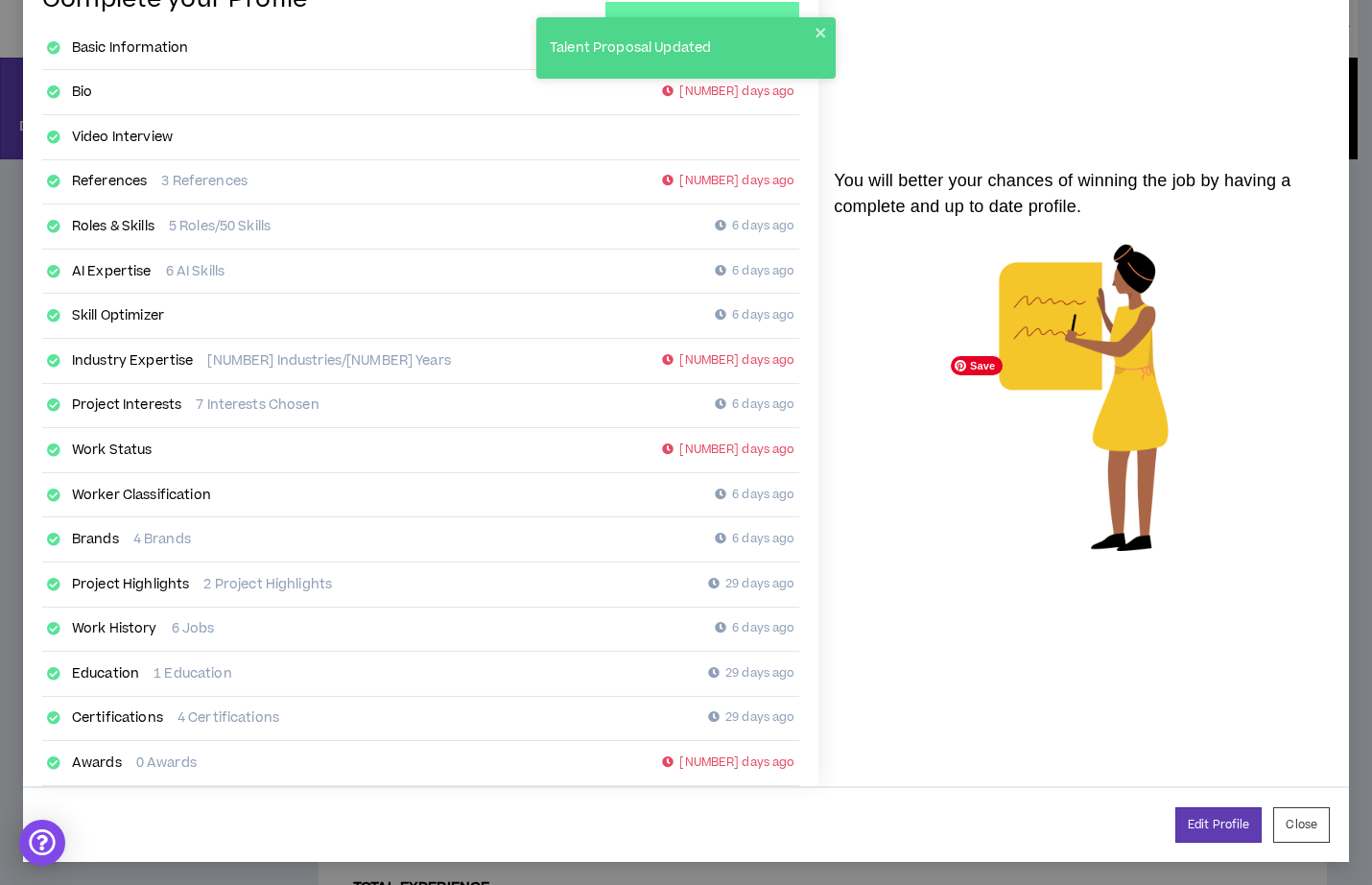 scroll, scrollTop: 124, scrollLeft: 0, axis: vertical 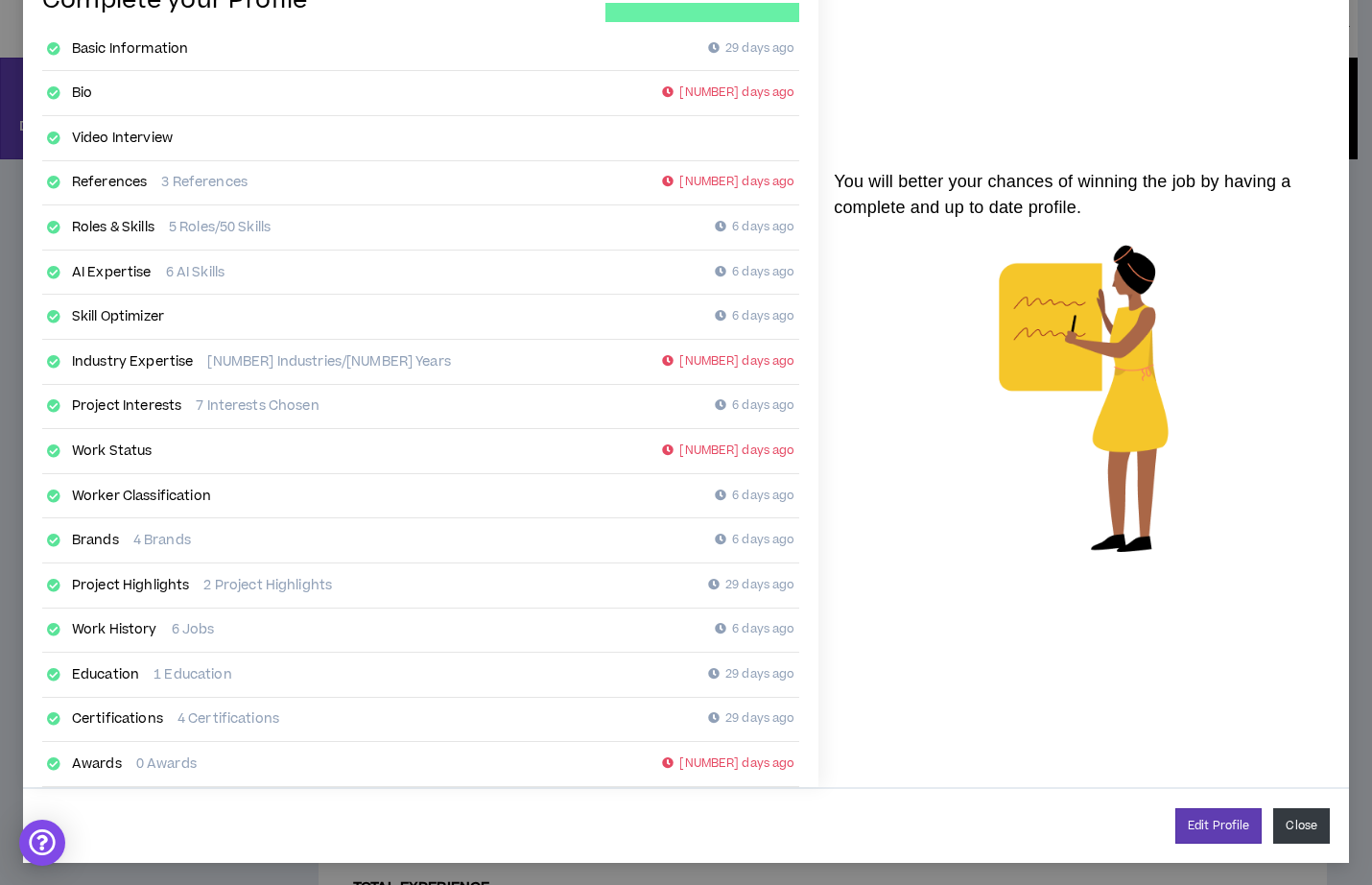 click on "Close" at bounding box center [1301, 825] 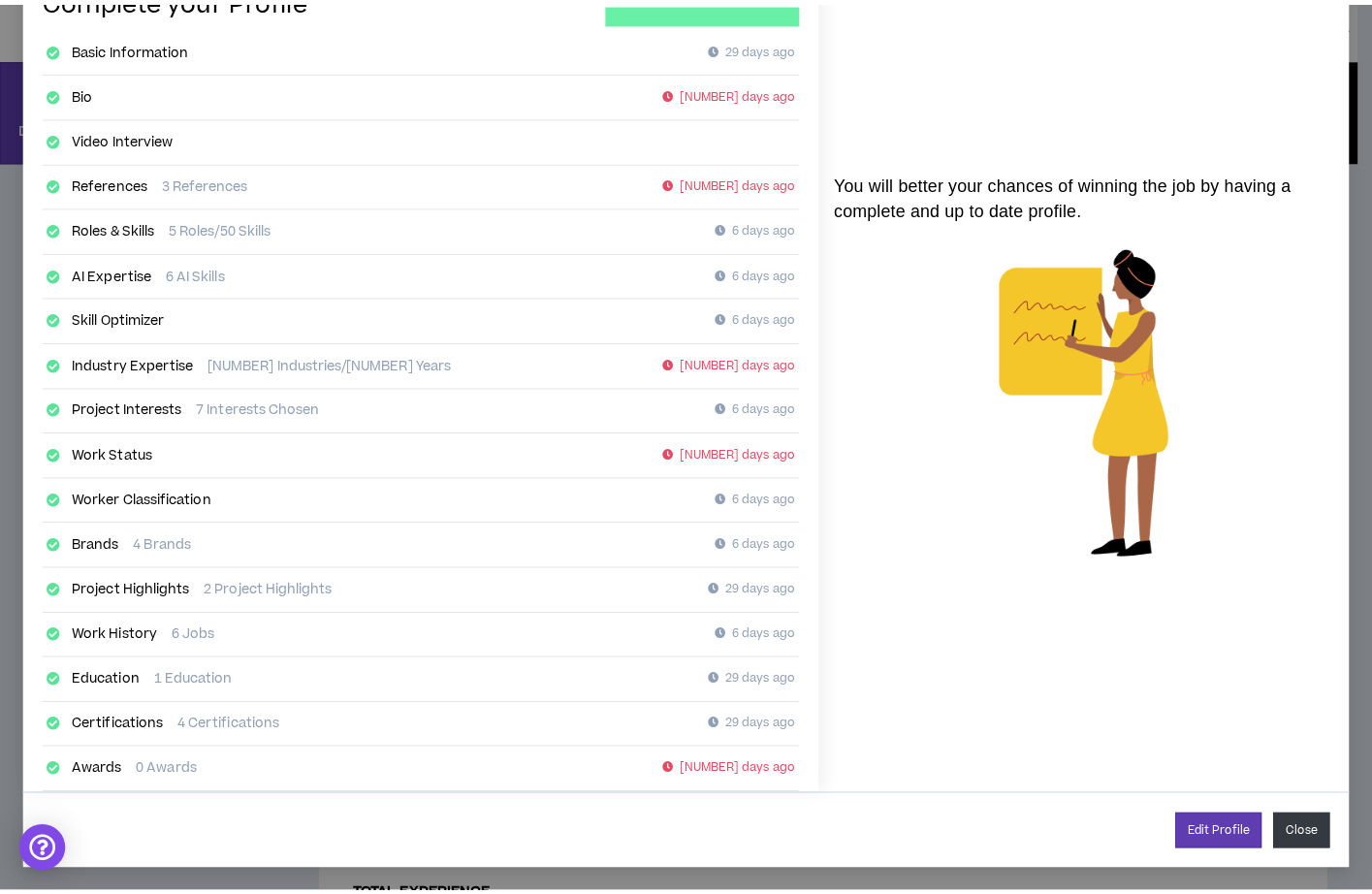 scroll, scrollTop: 117, scrollLeft: 0, axis: vertical 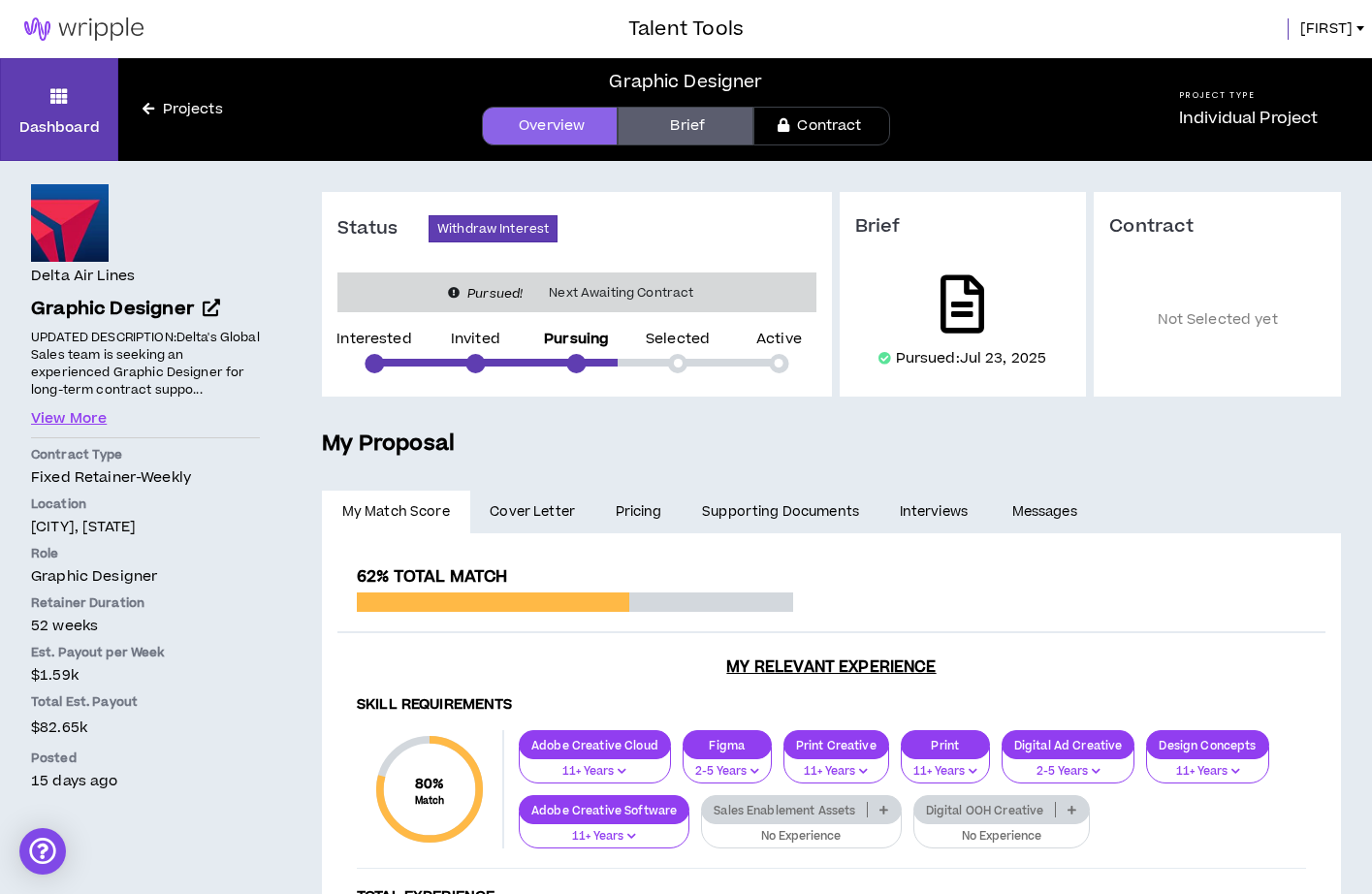 click at bounding box center [962, 304] 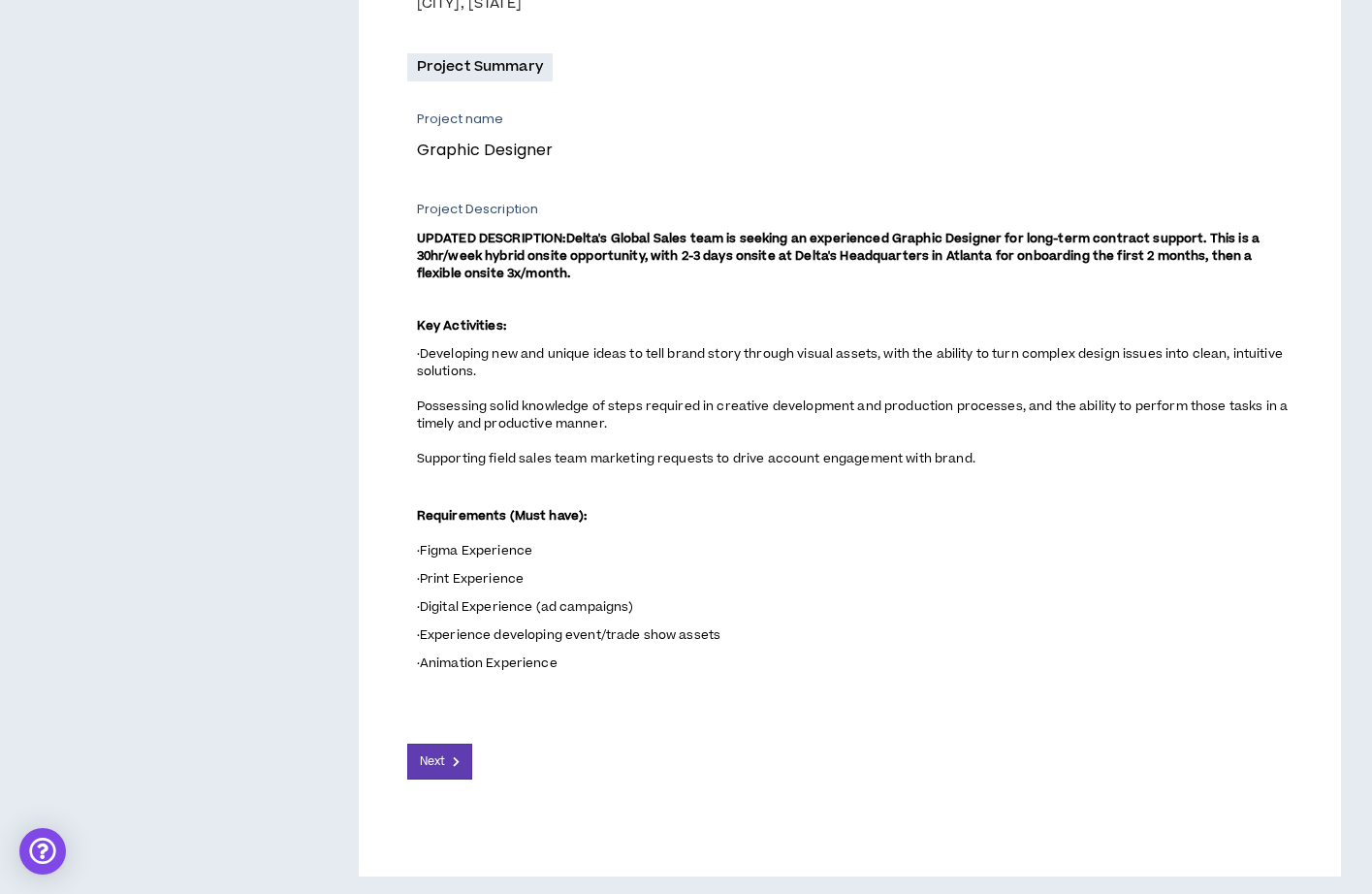 scroll, scrollTop: 653, scrollLeft: 0, axis: vertical 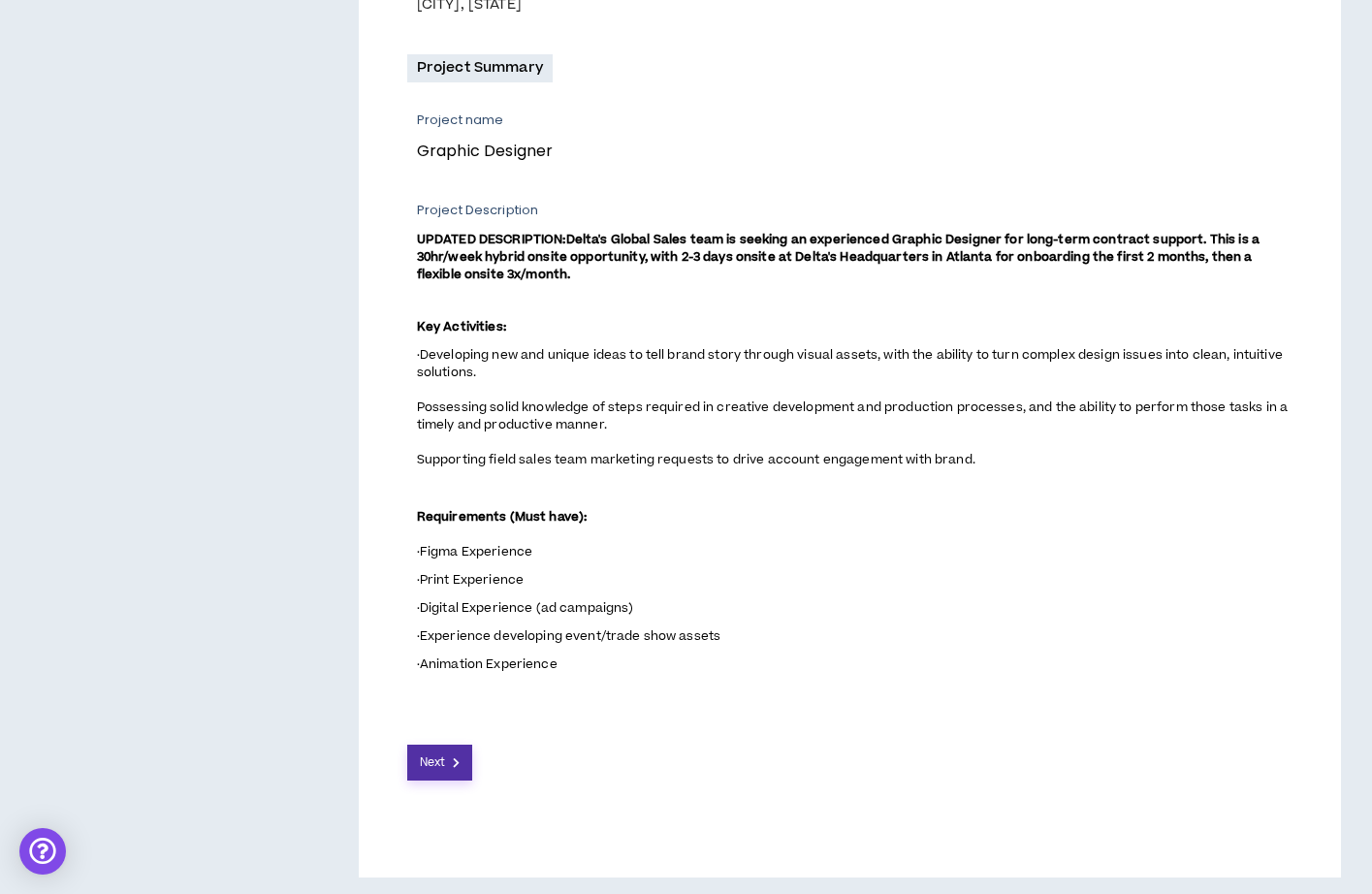 click at bounding box center [456, 762] 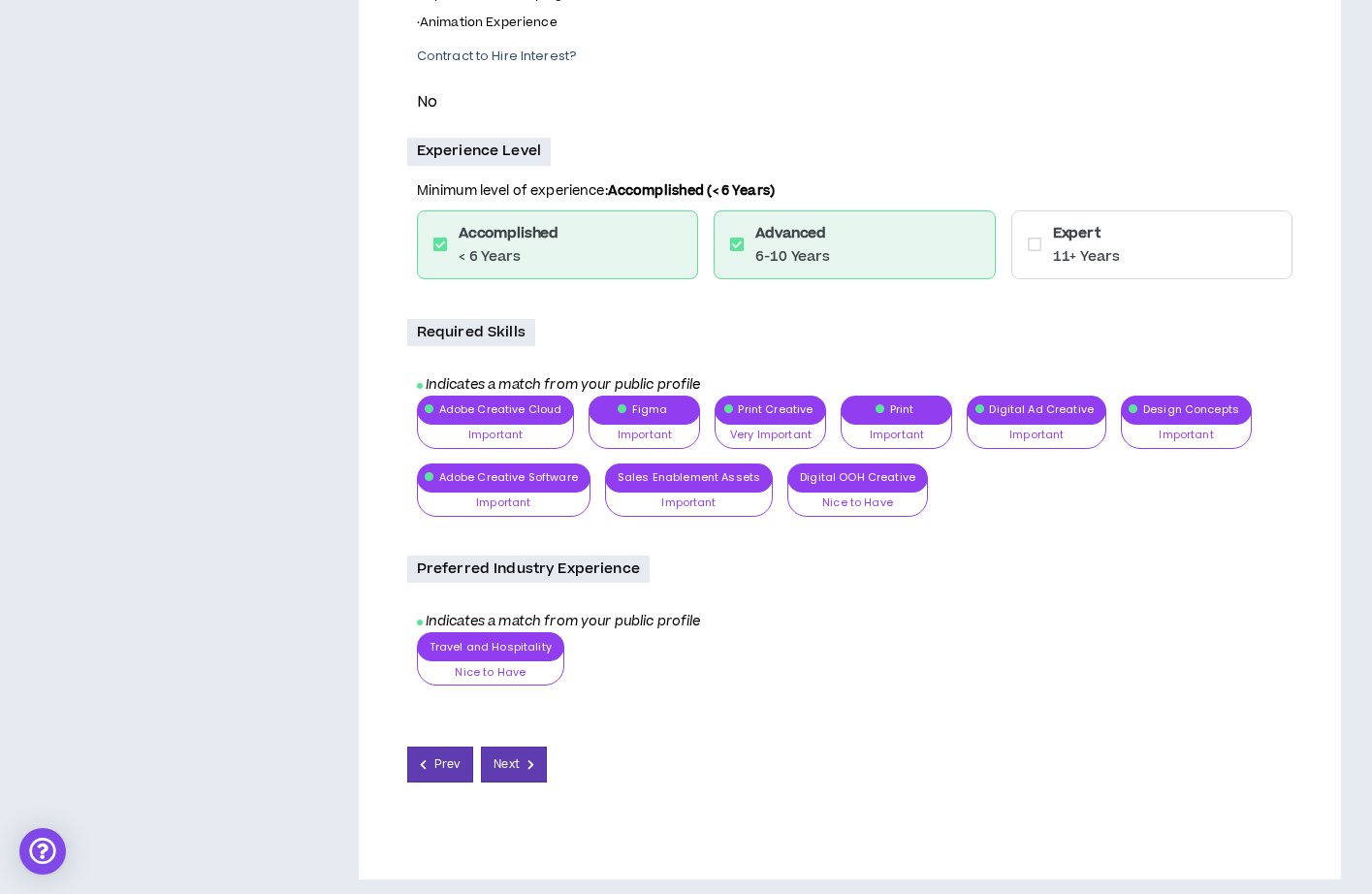 scroll, scrollTop: 974, scrollLeft: 0, axis: vertical 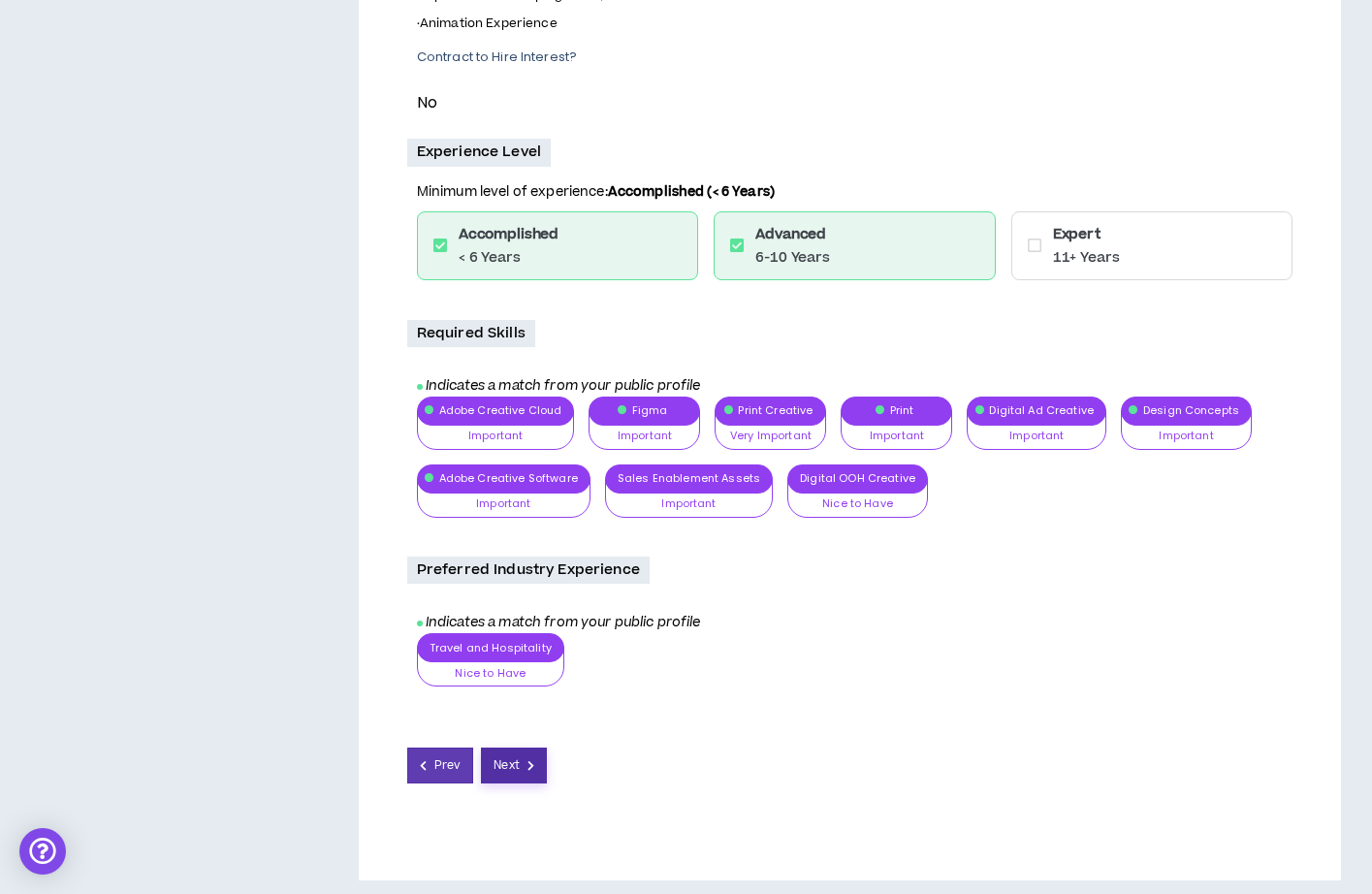 click on "Next" at bounding box center [506, 765] 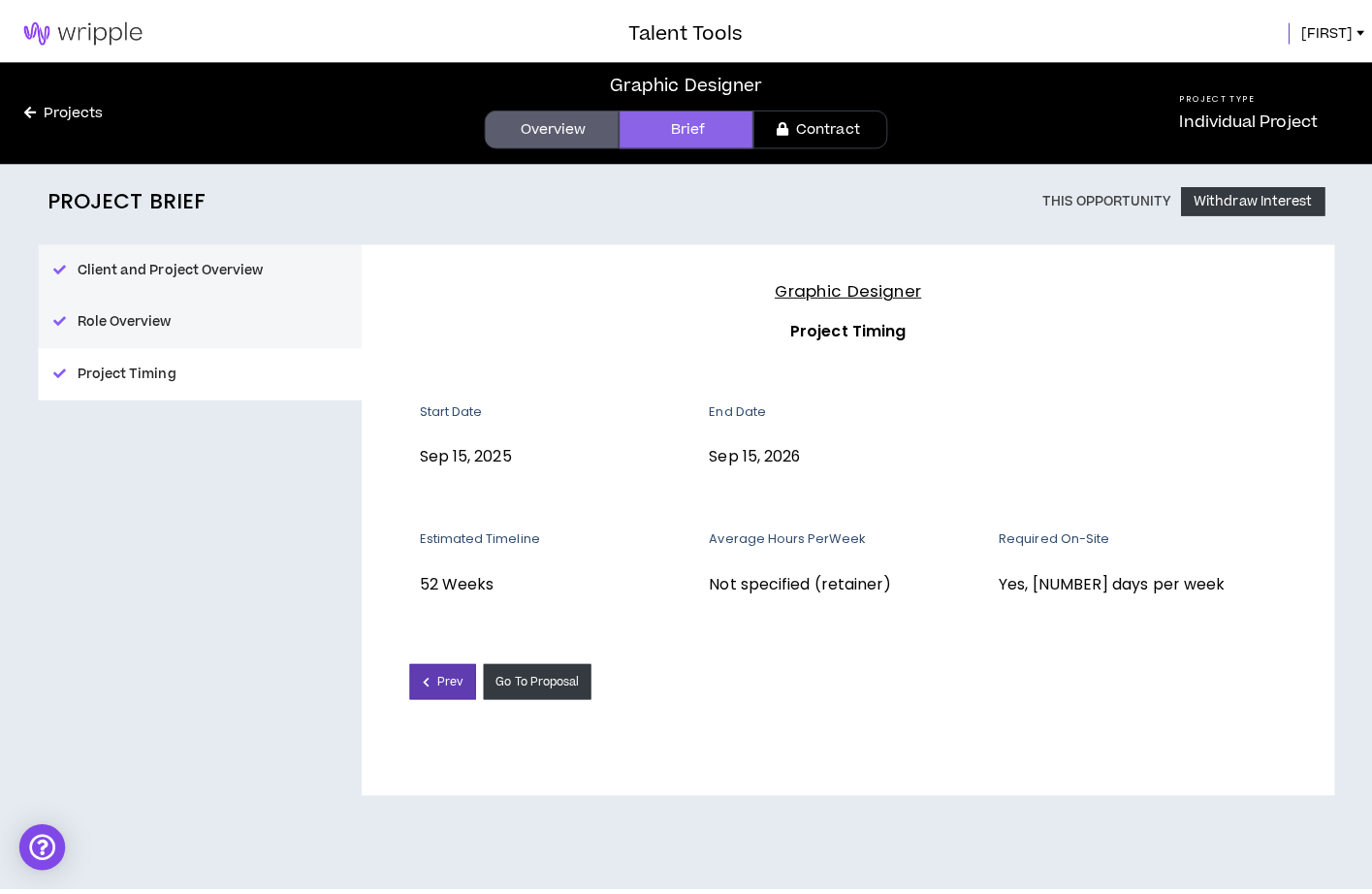 scroll, scrollTop: 0, scrollLeft: 0, axis: both 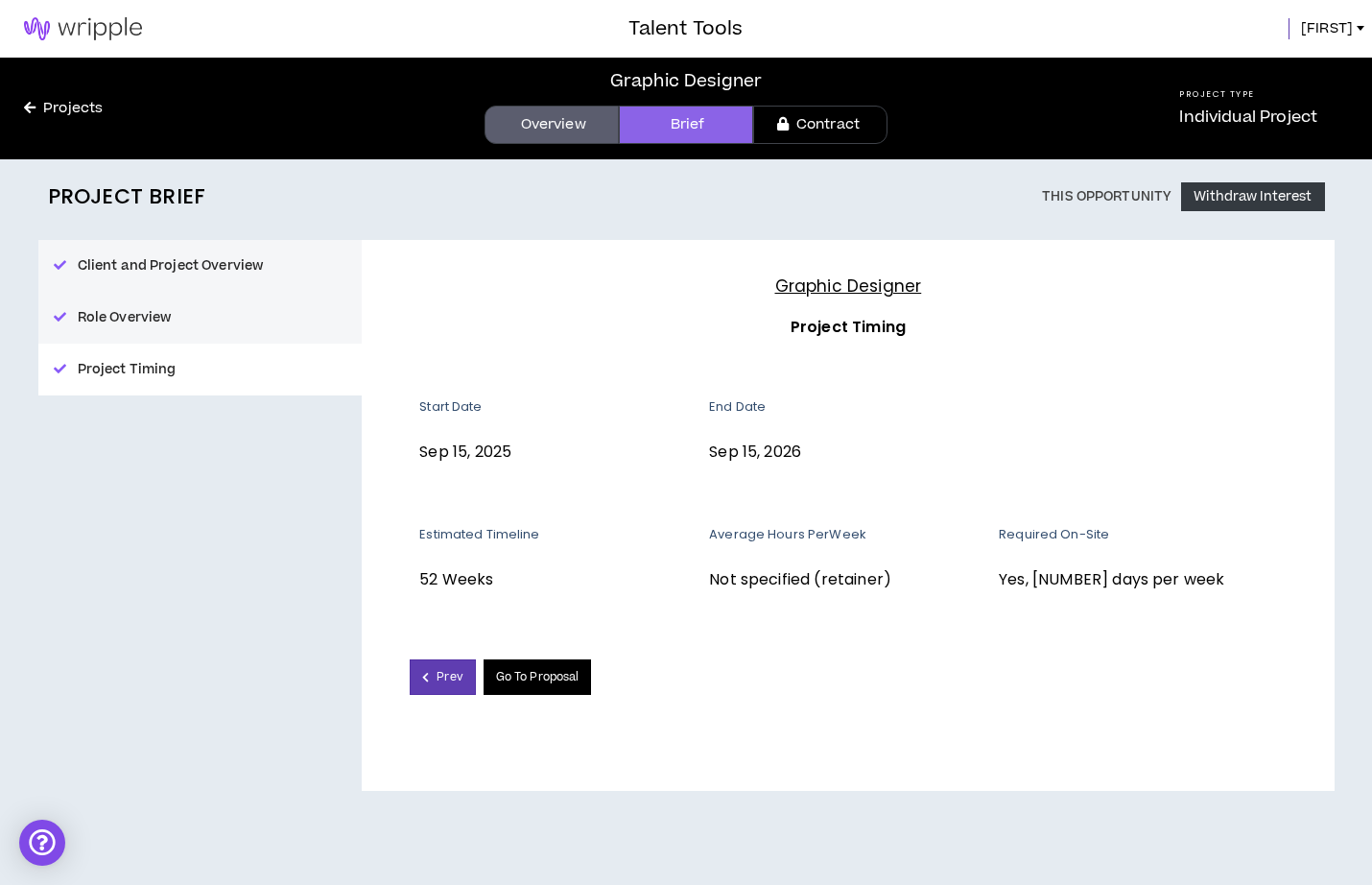 click on "Go To Proposal" at bounding box center [537, 677] 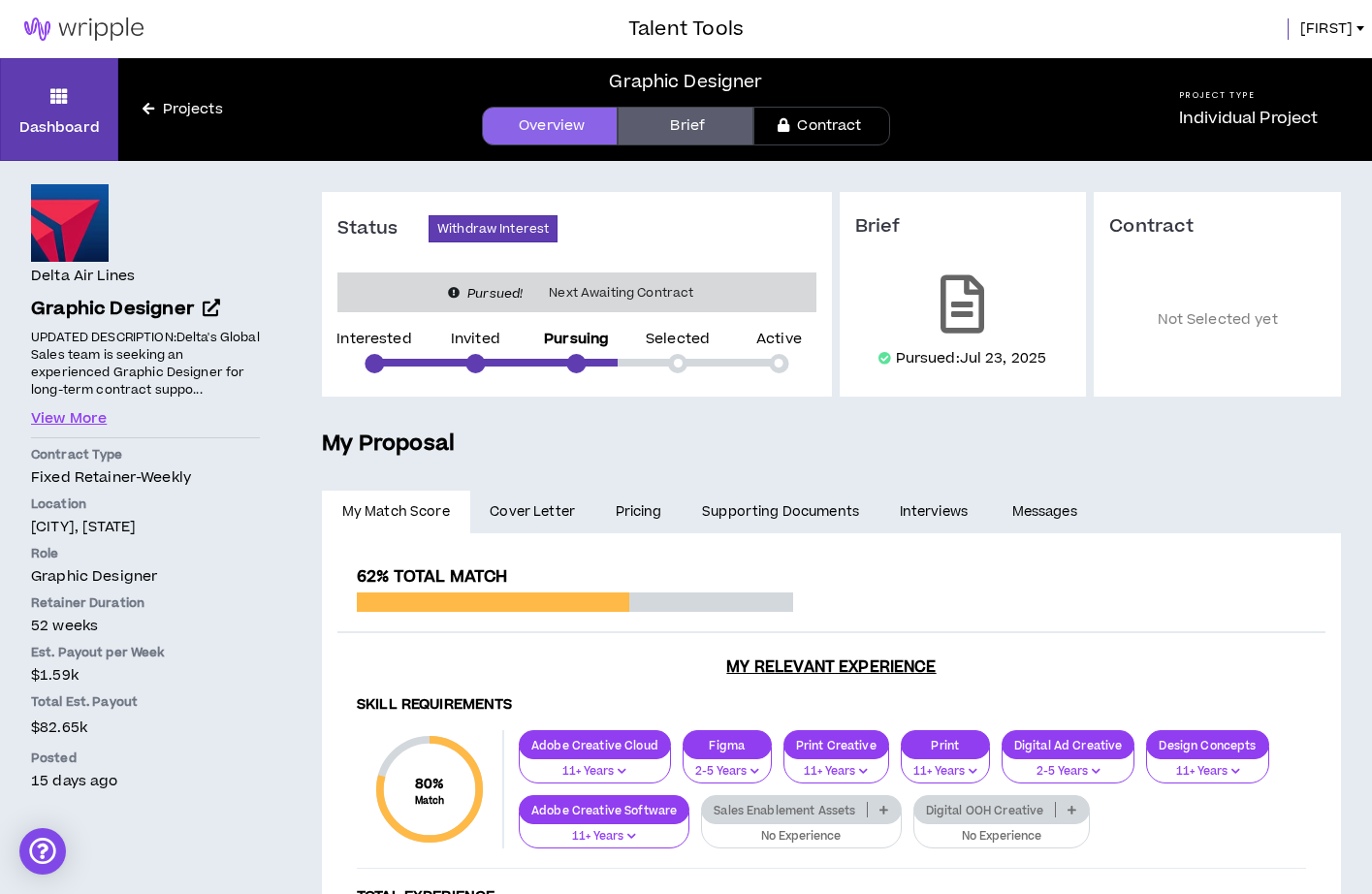 scroll, scrollTop: 0, scrollLeft: 0, axis: both 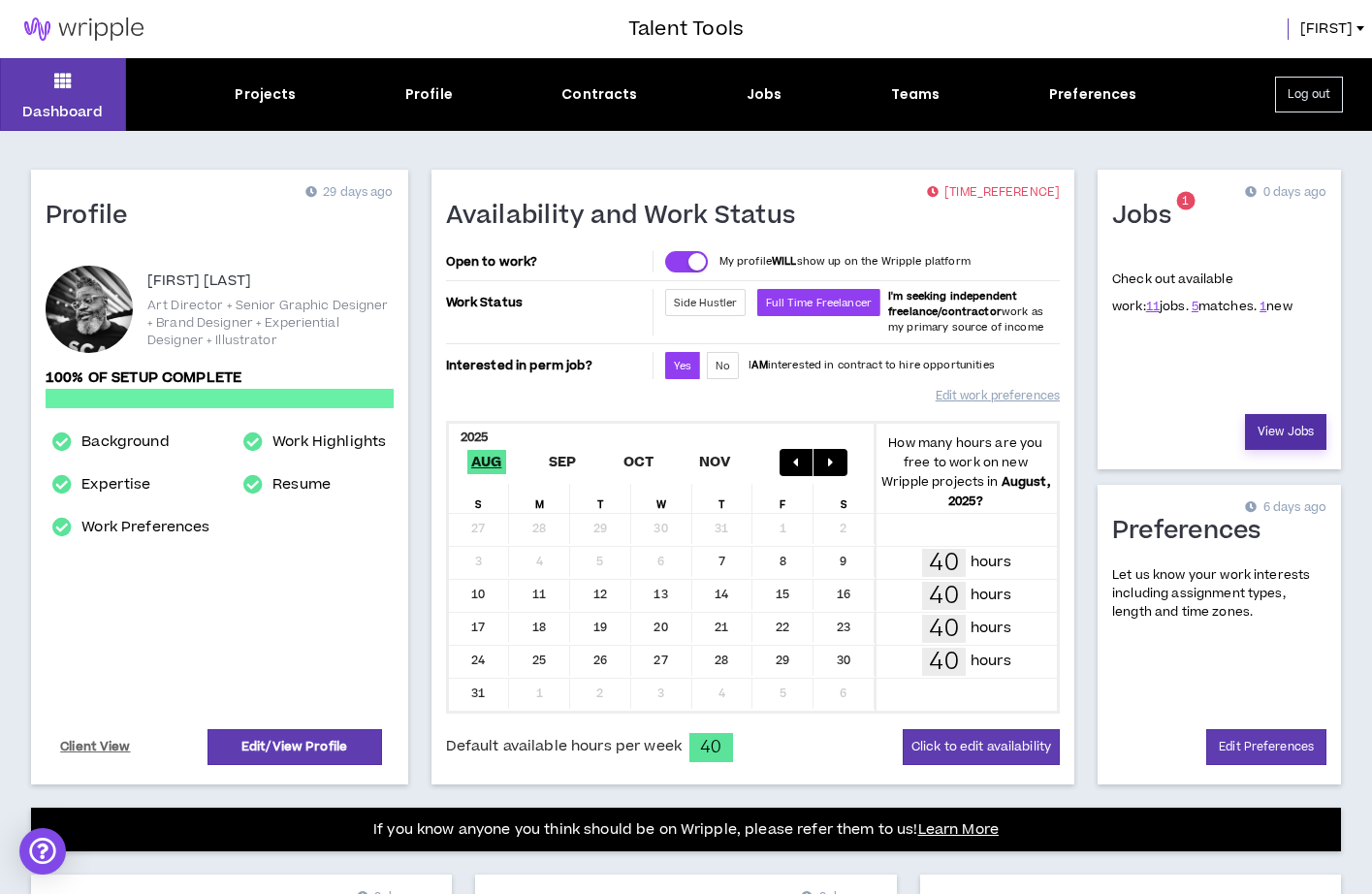 click on "View Jobs" at bounding box center [1286, 431] 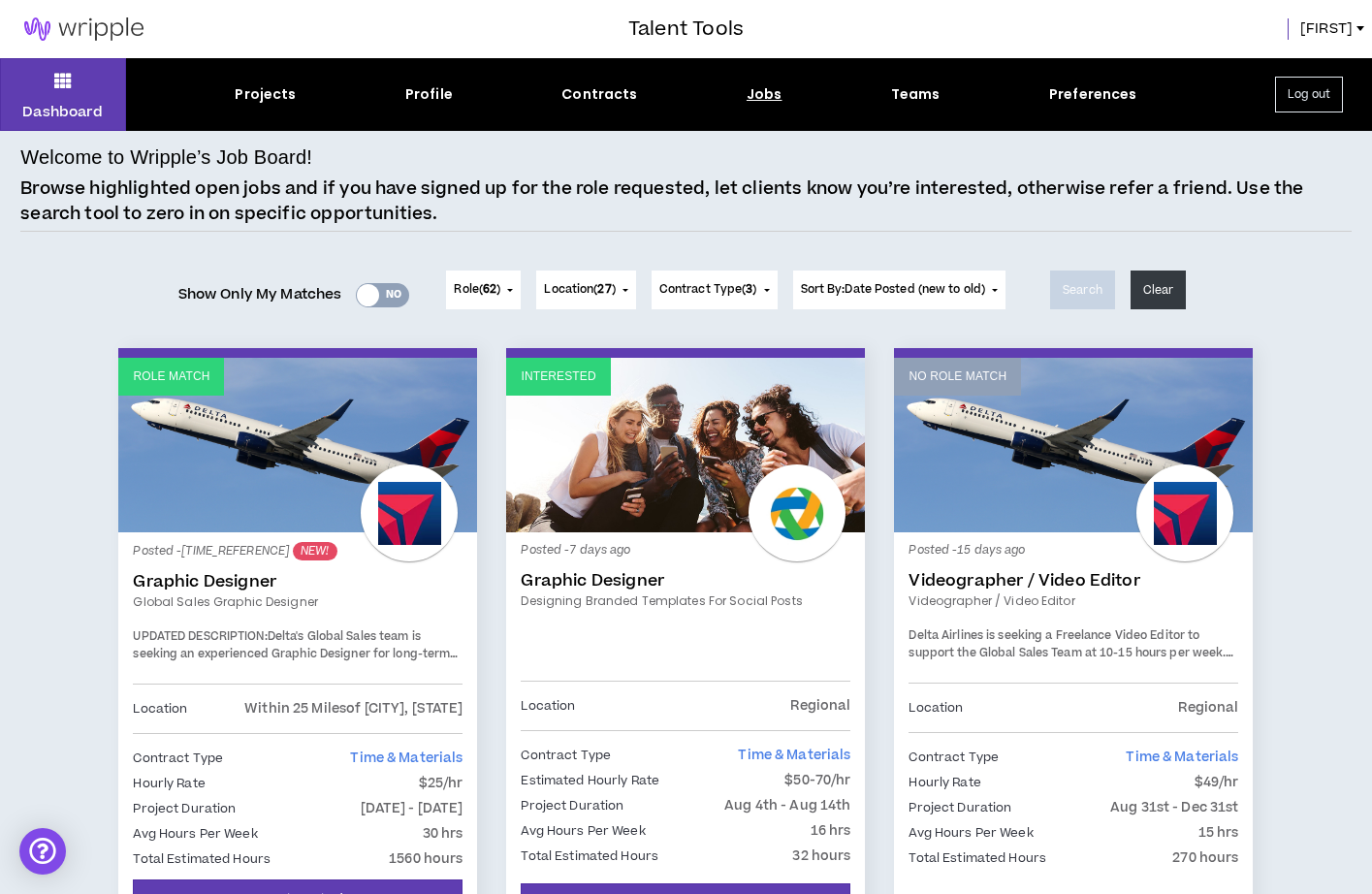 scroll, scrollTop: 0, scrollLeft: 0, axis: both 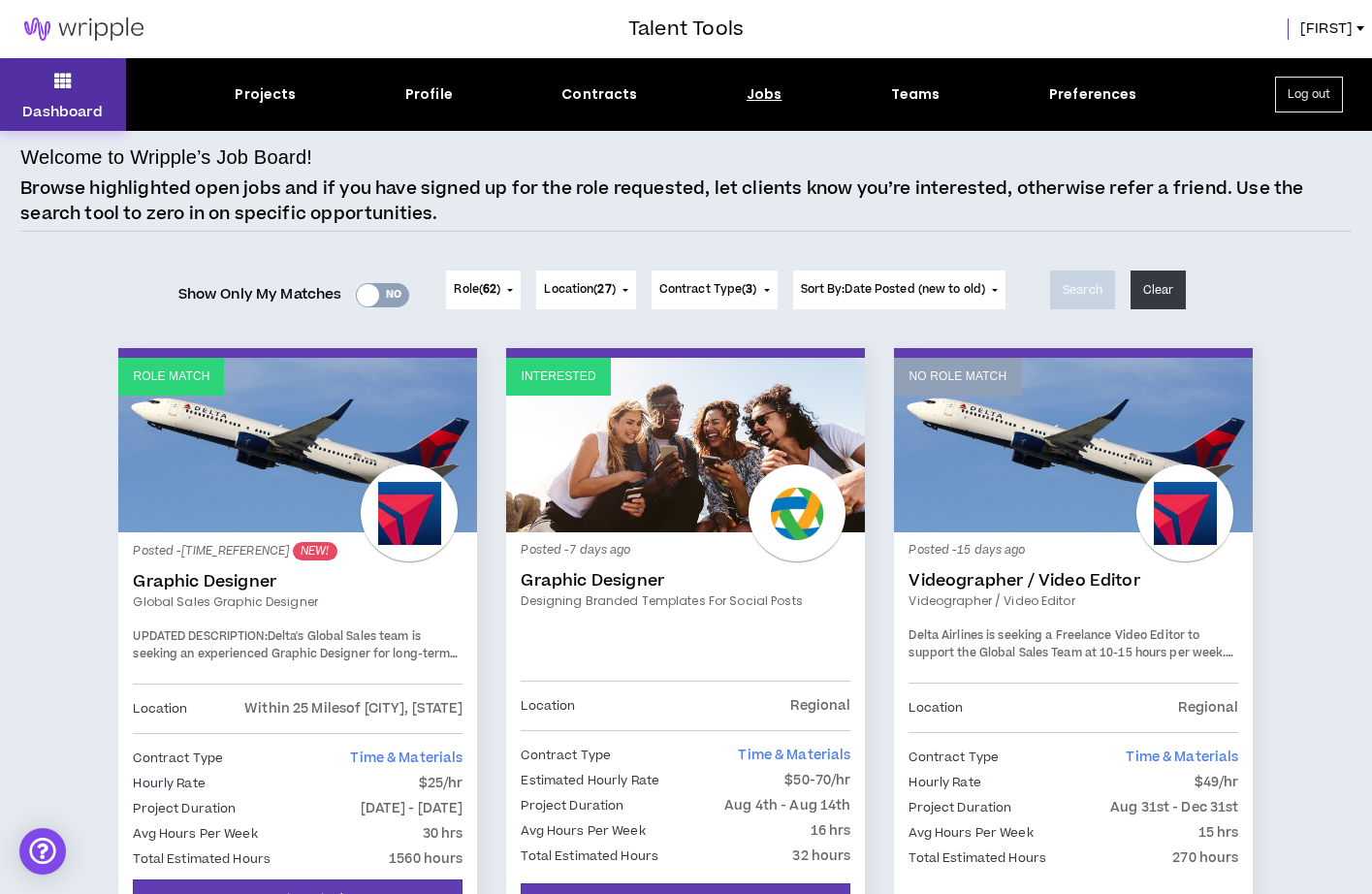 click on "Dashboard" at bounding box center [63, 94] 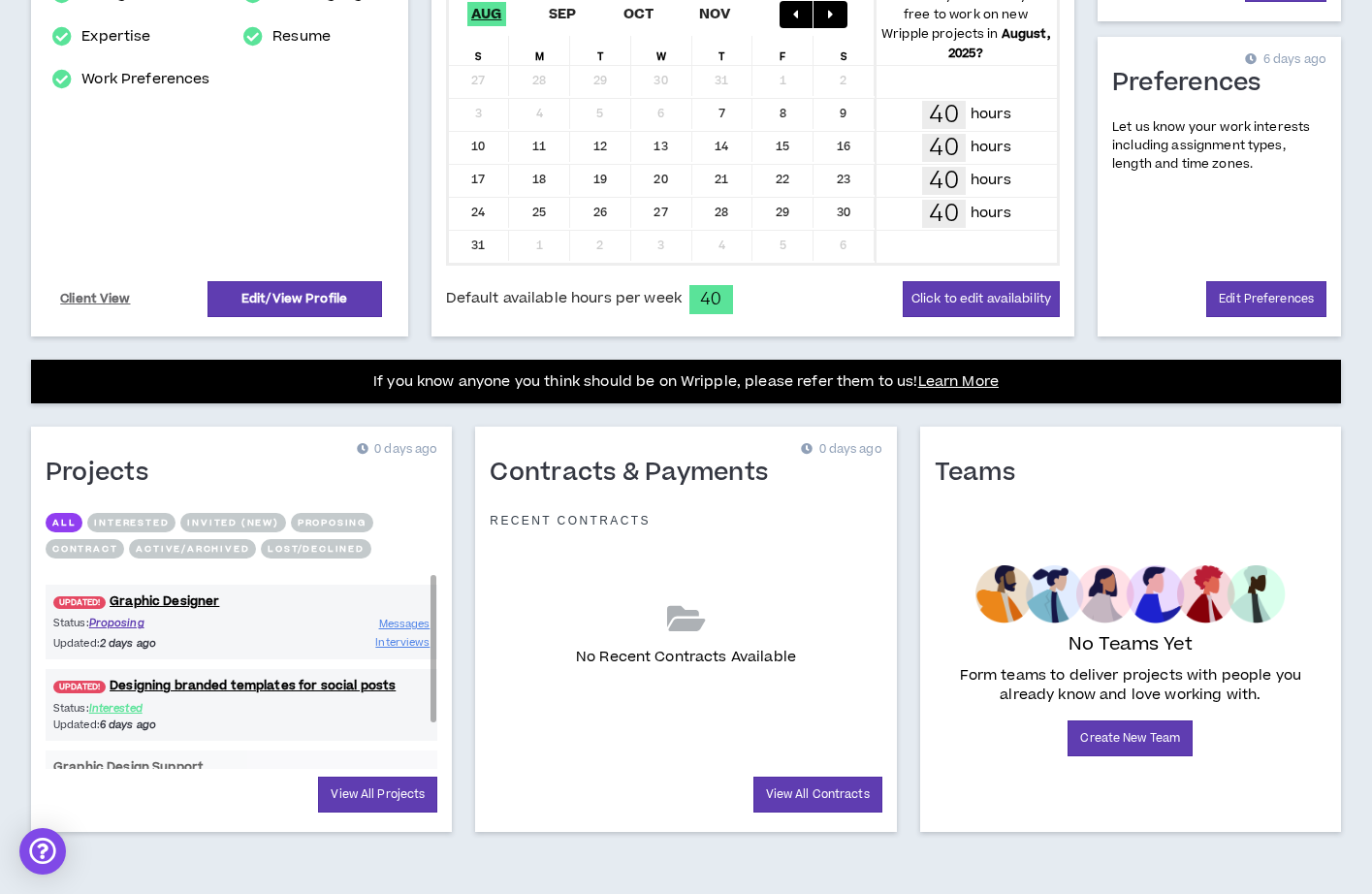 scroll, scrollTop: 448, scrollLeft: 0, axis: vertical 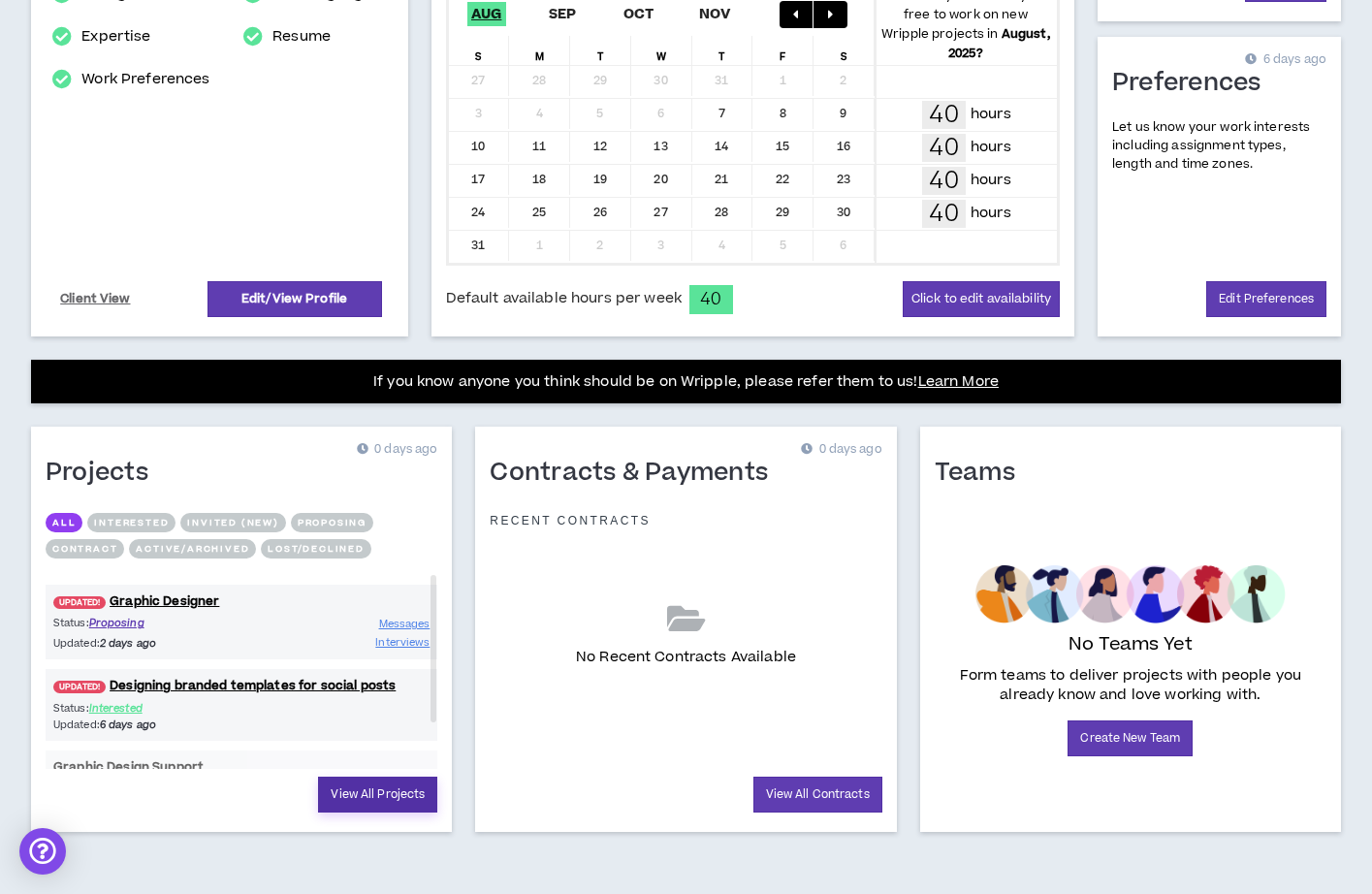 click on "View All Projects" at bounding box center (377, 794) 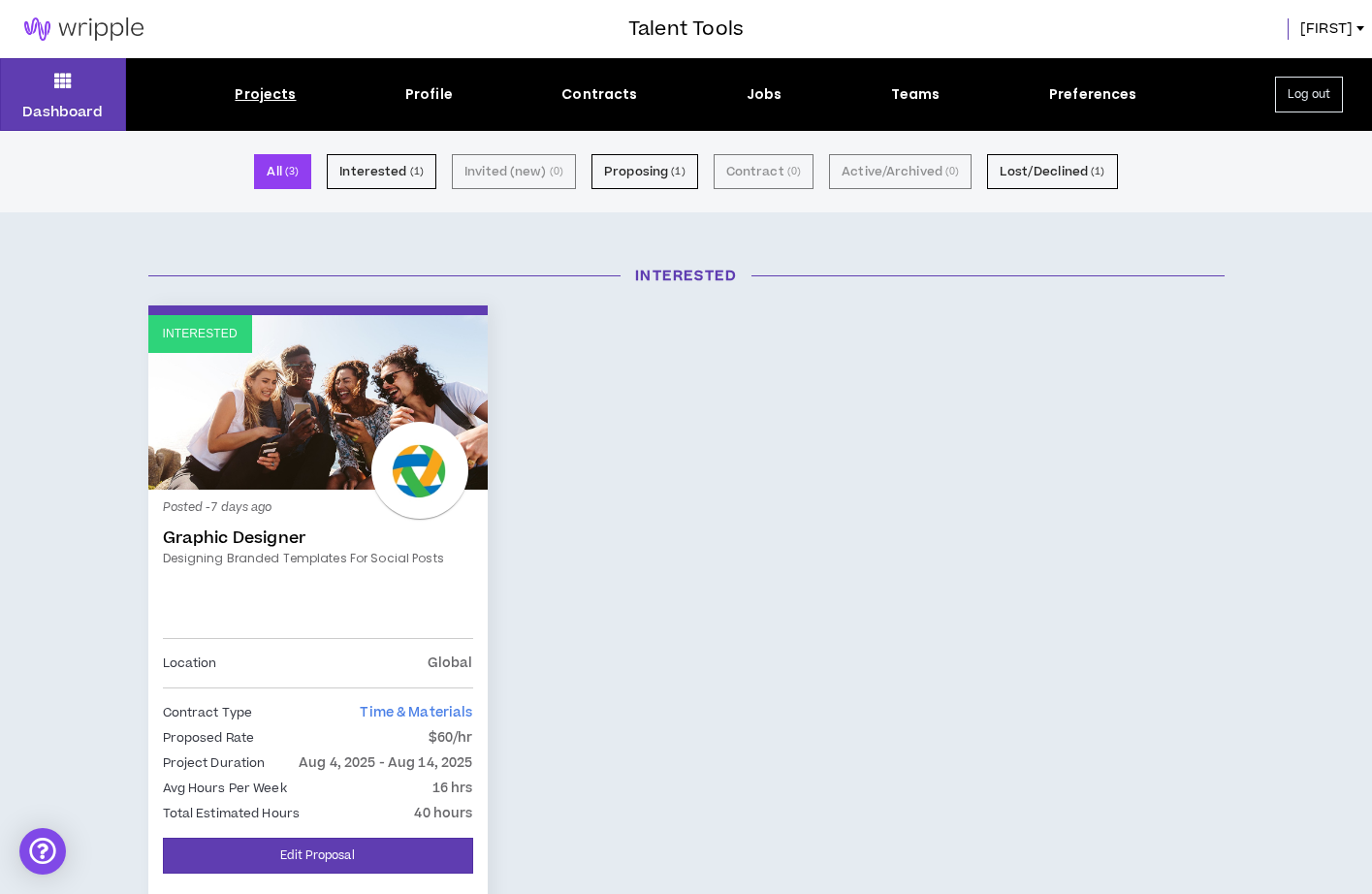 scroll, scrollTop: 0, scrollLeft: 0, axis: both 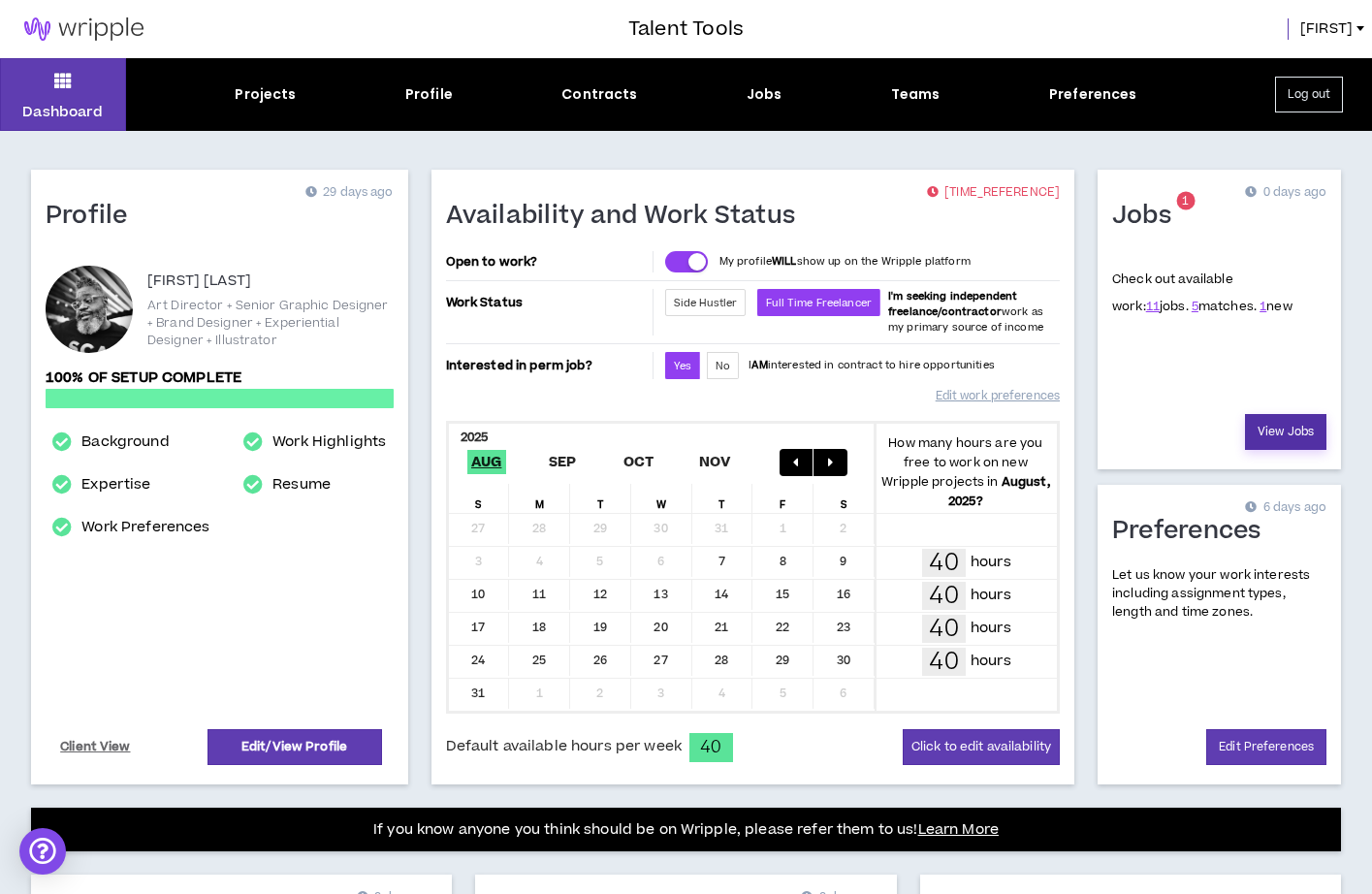 click on "View Jobs" at bounding box center (1286, 431) 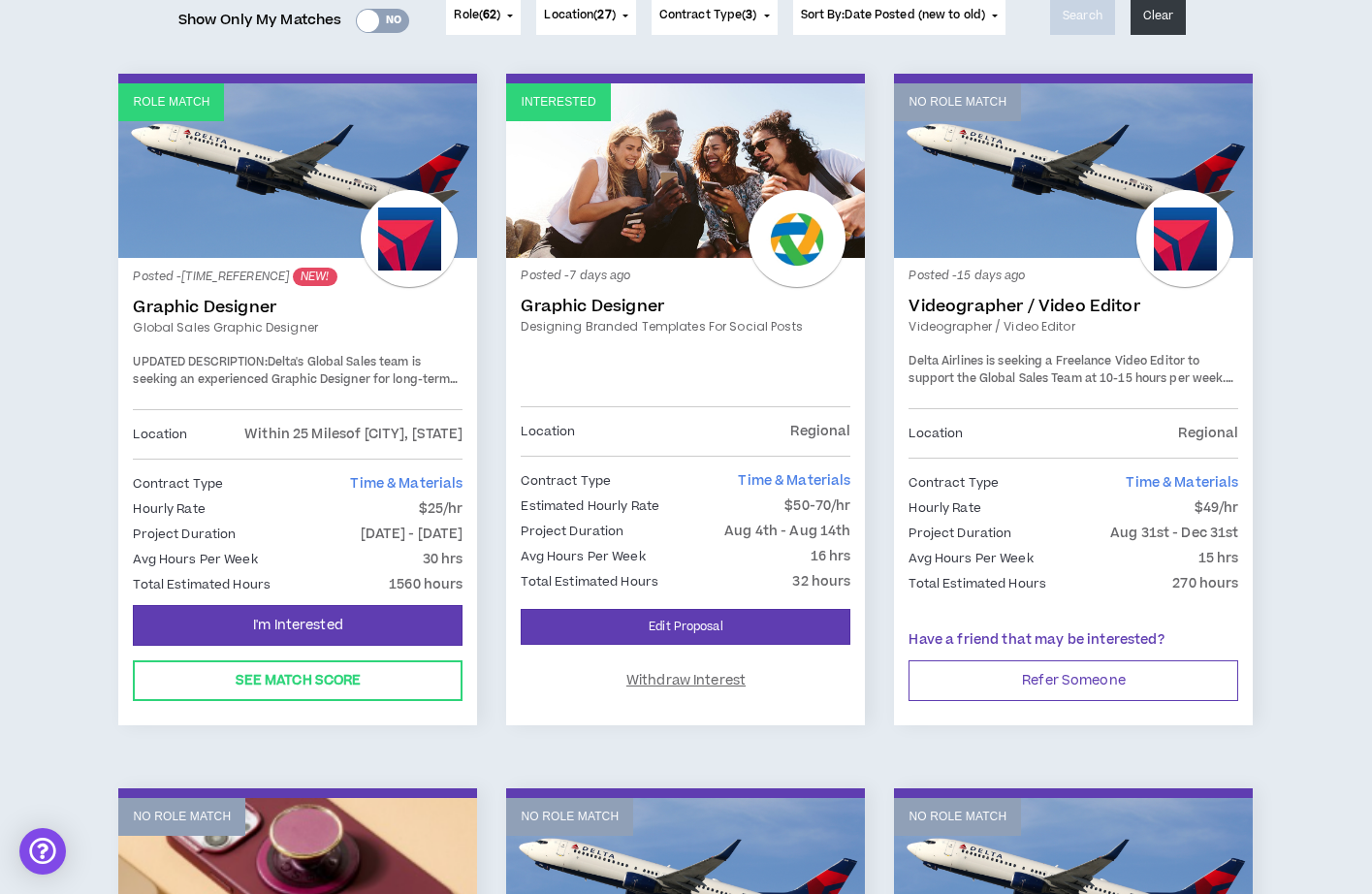 scroll, scrollTop: 278, scrollLeft: 0, axis: vertical 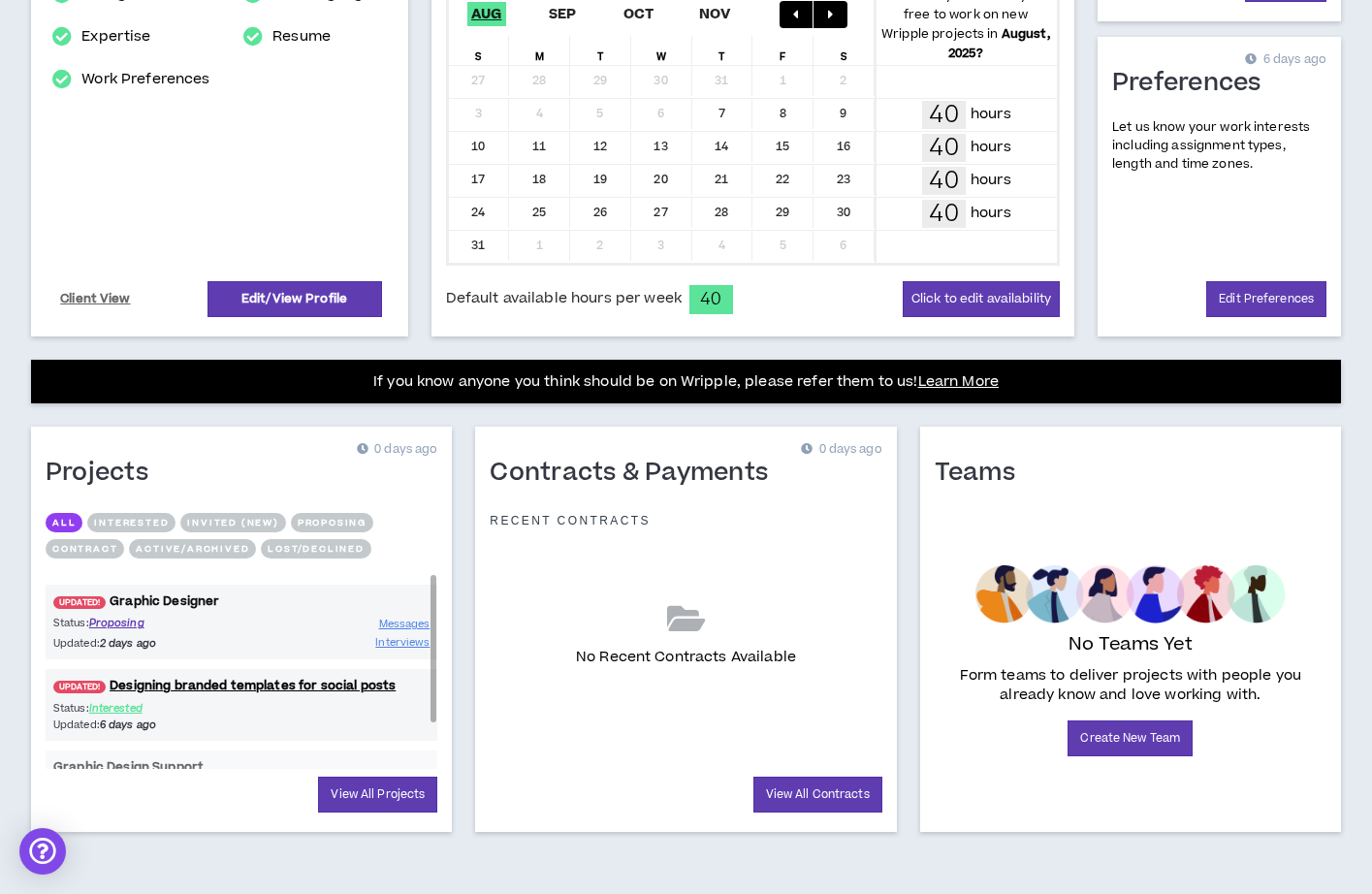 click on "UPDATED! Graphic Designer" at bounding box center [241, 601] 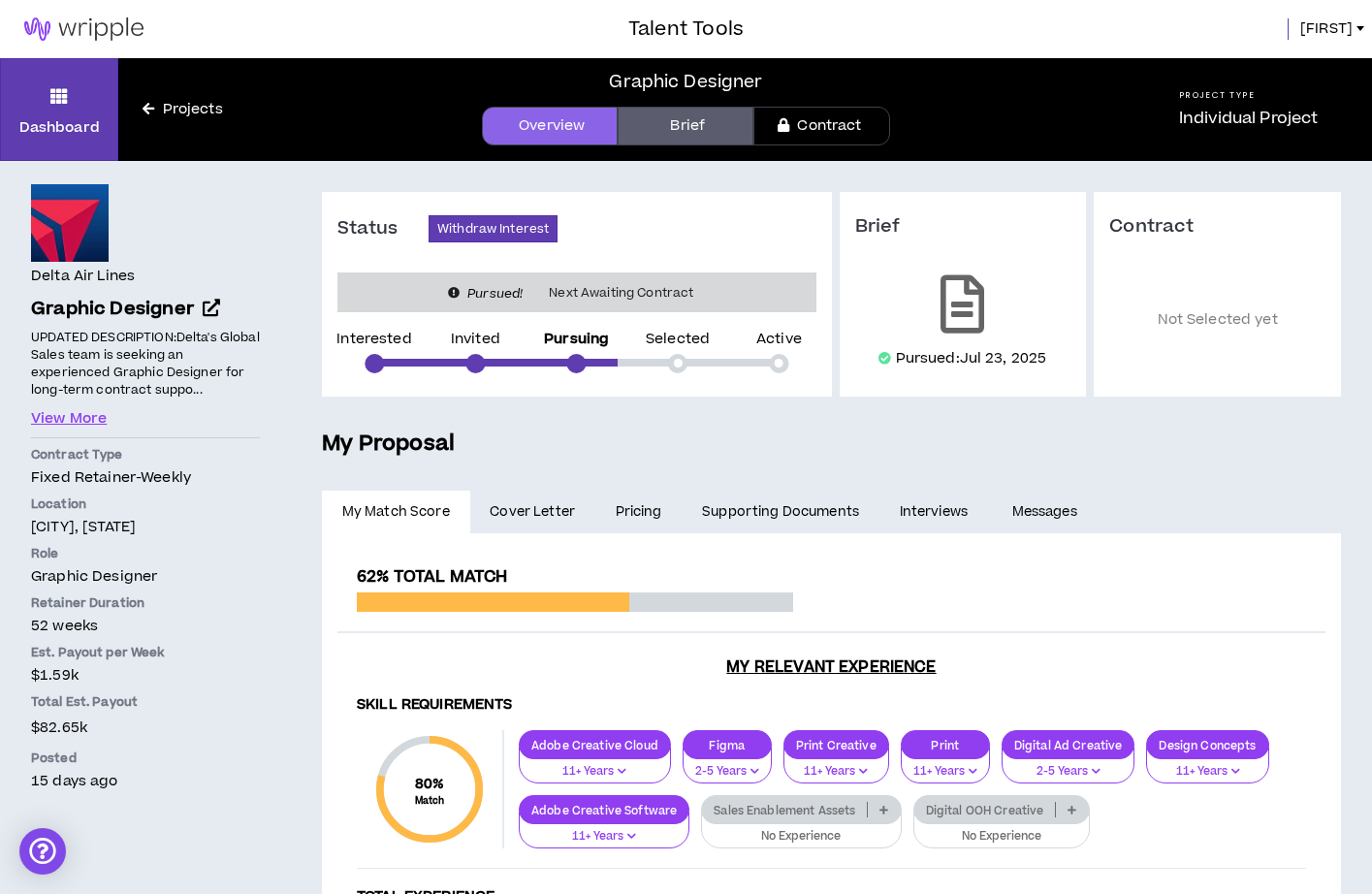 scroll, scrollTop: 0, scrollLeft: 0, axis: both 